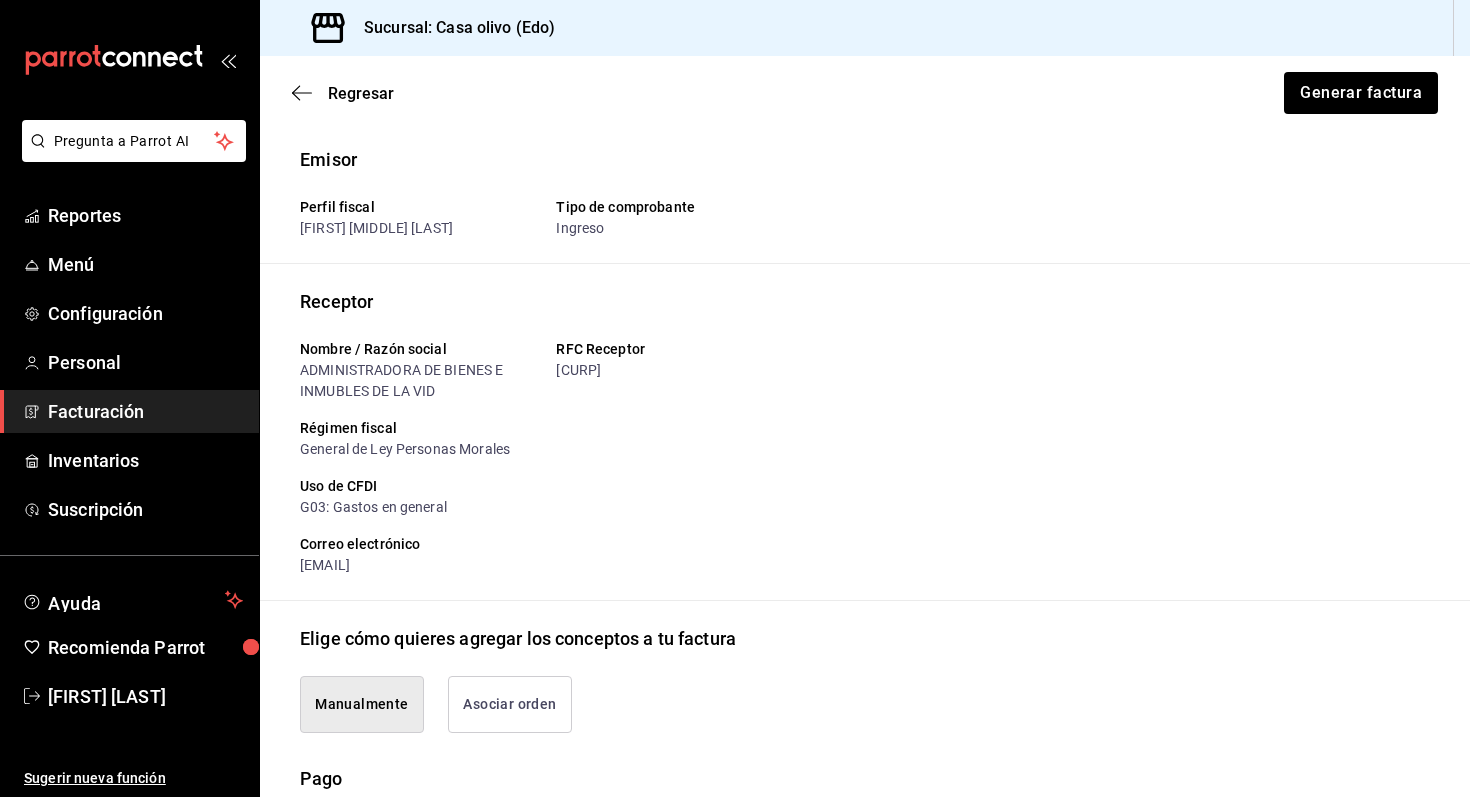 scroll, scrollTop: 0, scrollLeft: 0, axis: both 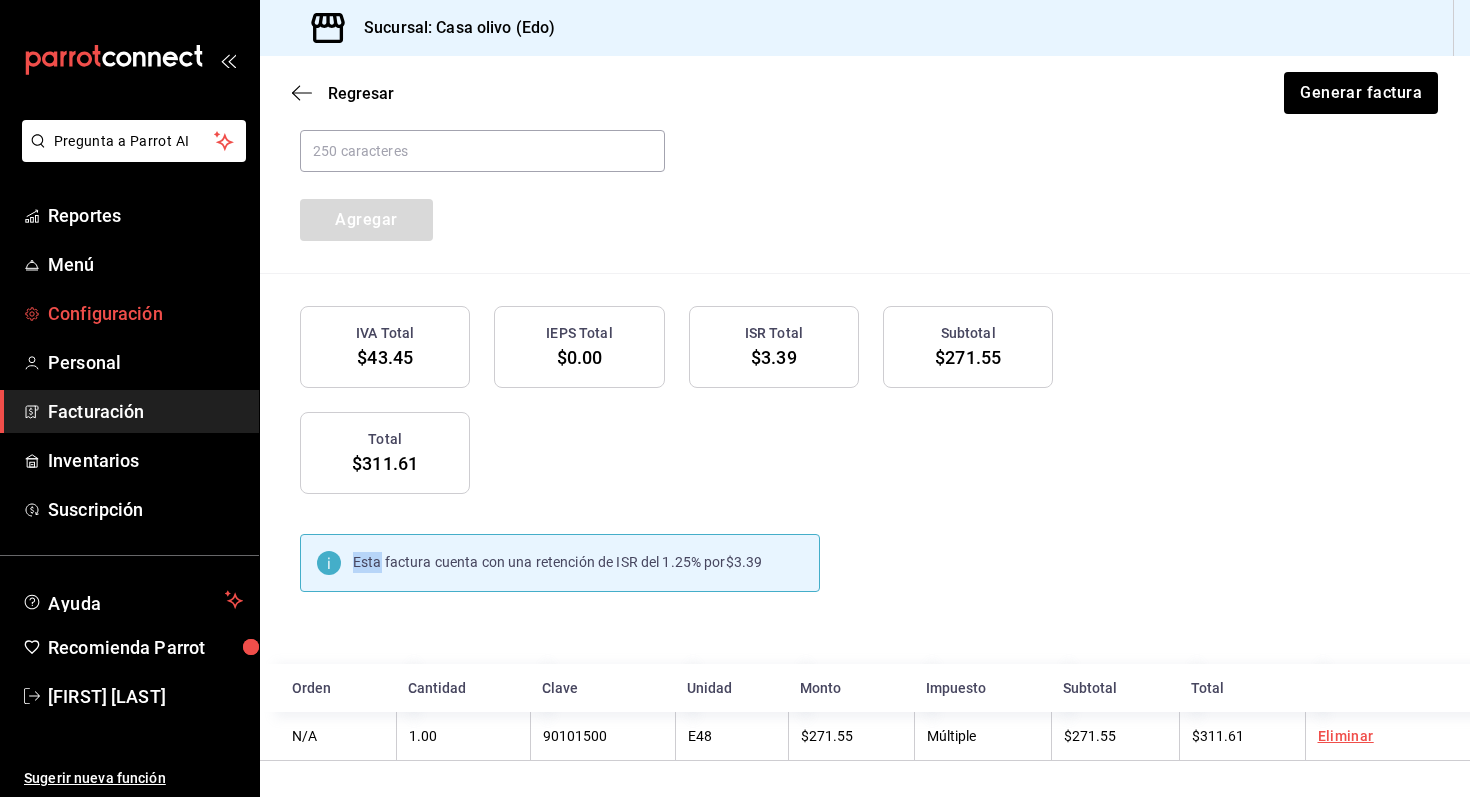 click on "Configuración" at bounding box center (145, 313) 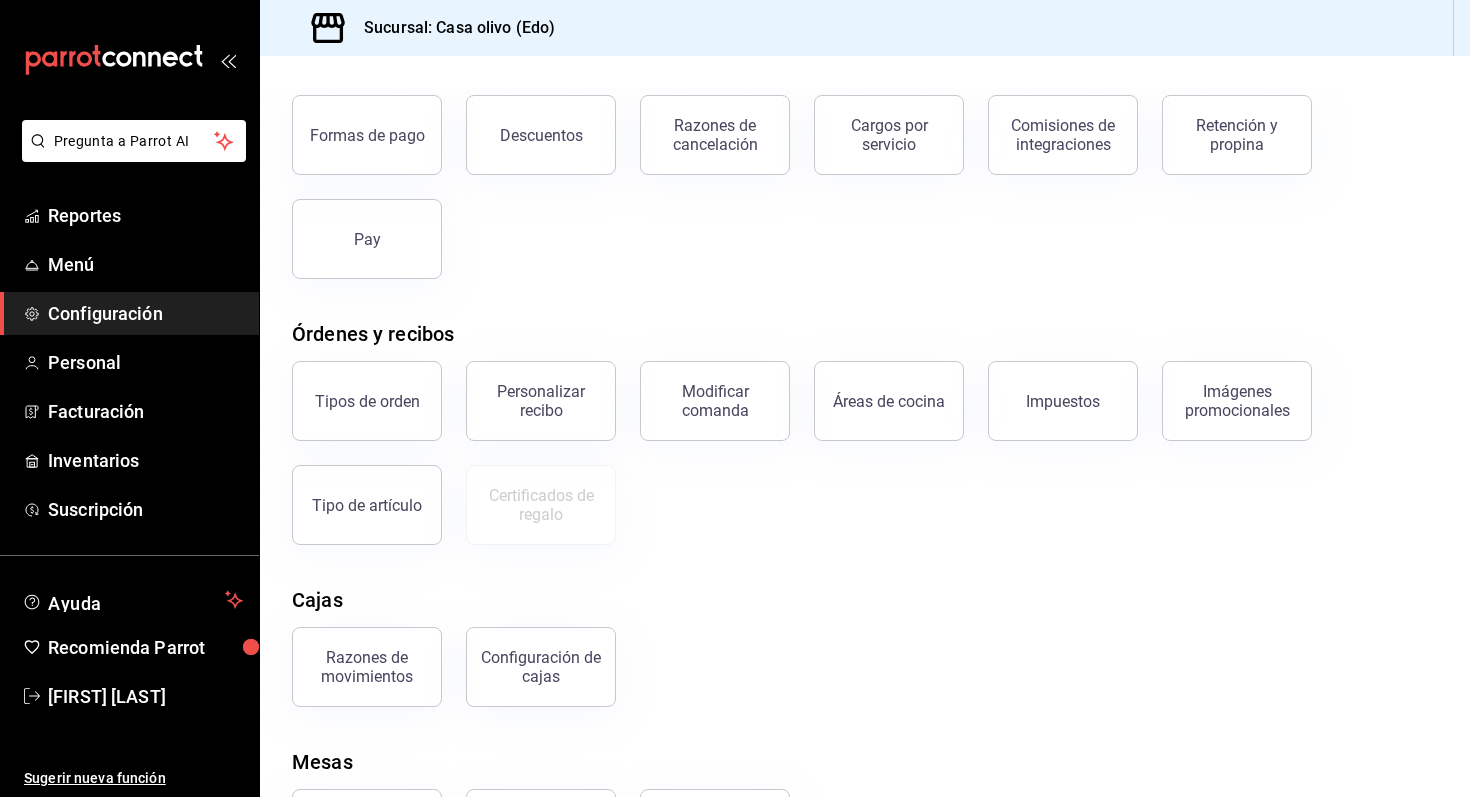 scroll, scrollTop: 0, scrollLeft: 0, axis: both 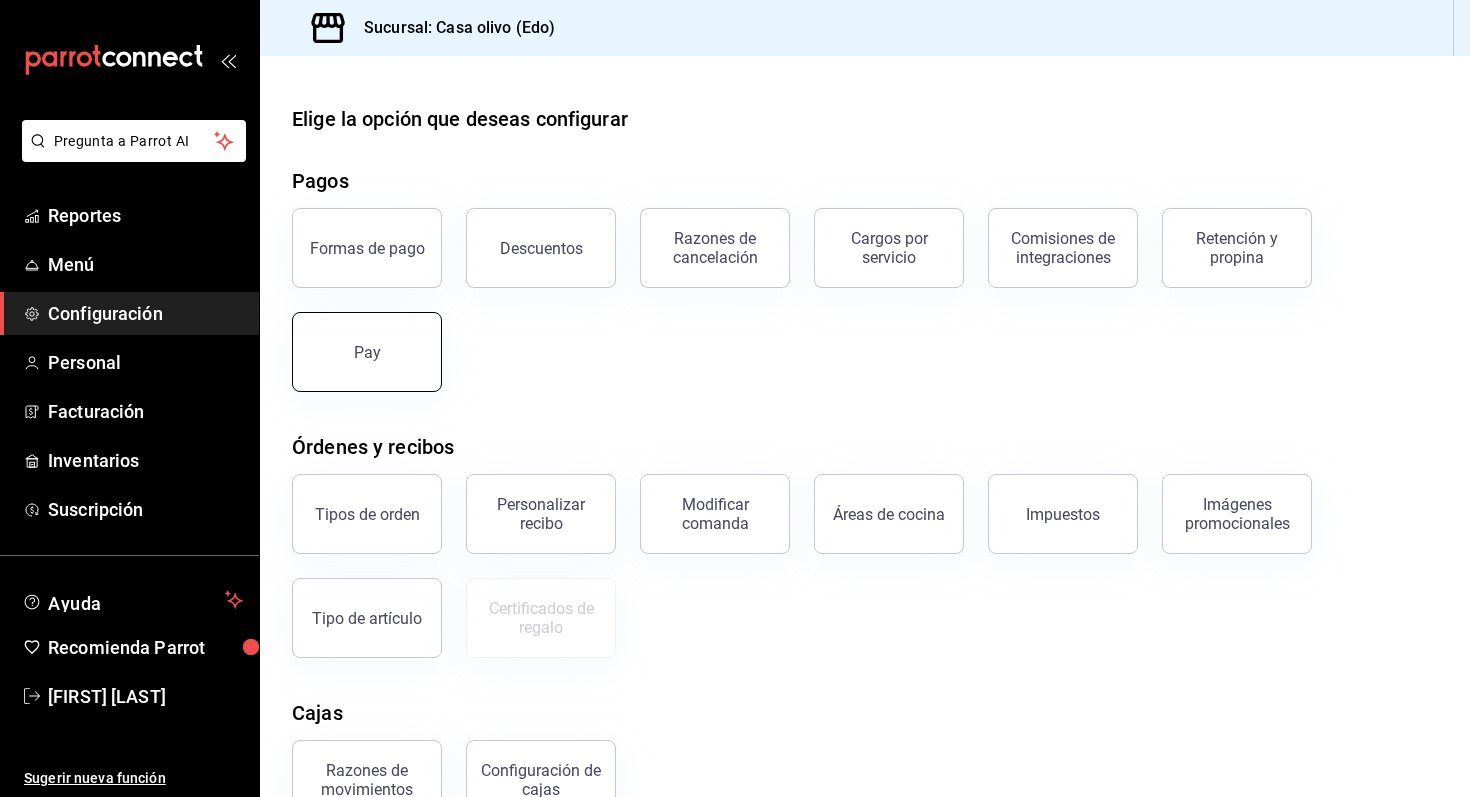 click on "Pay" at bounding box center [367, 352] 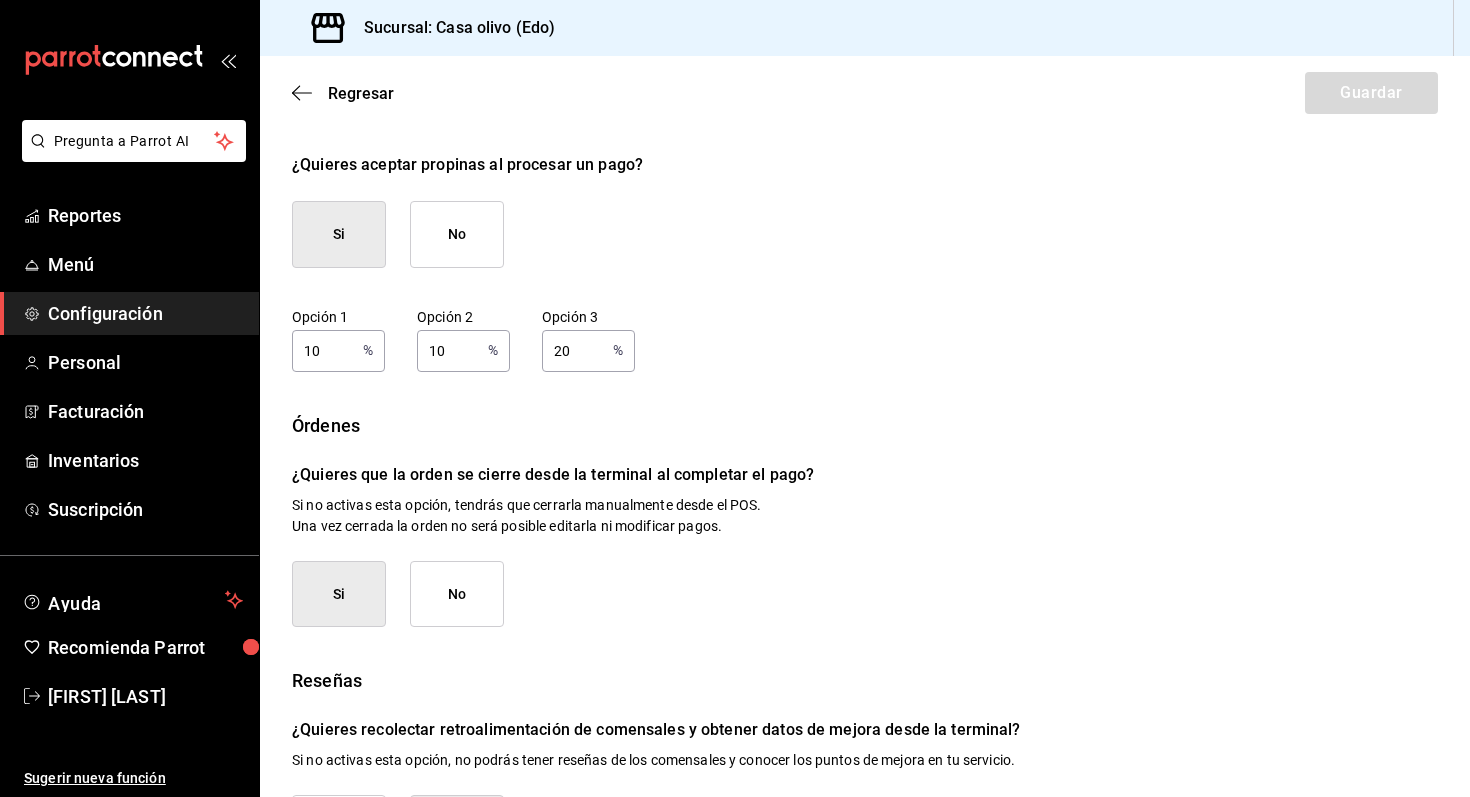 scroll, scrollTop: 223, scrollLeft: 0, axis: vertical 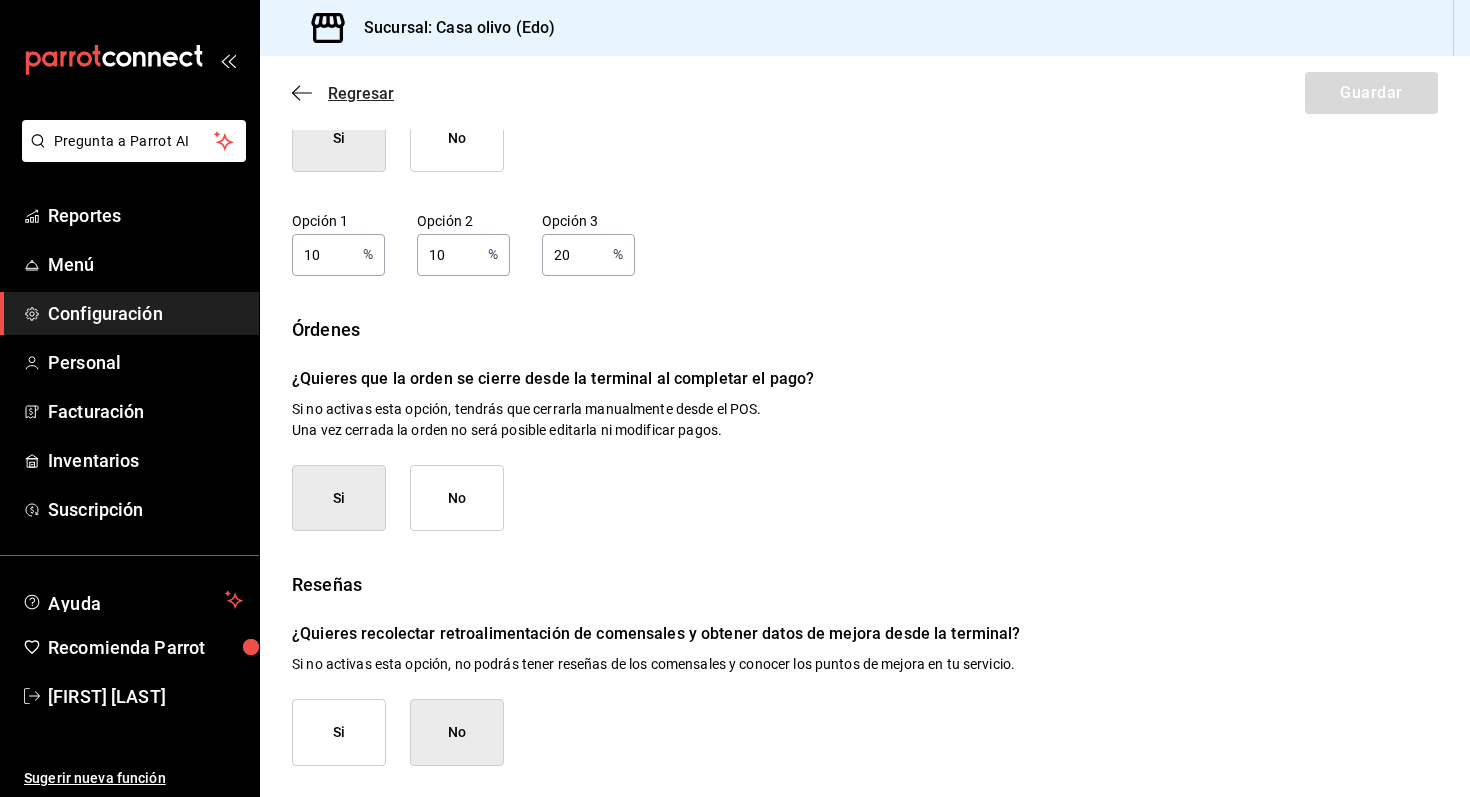 click 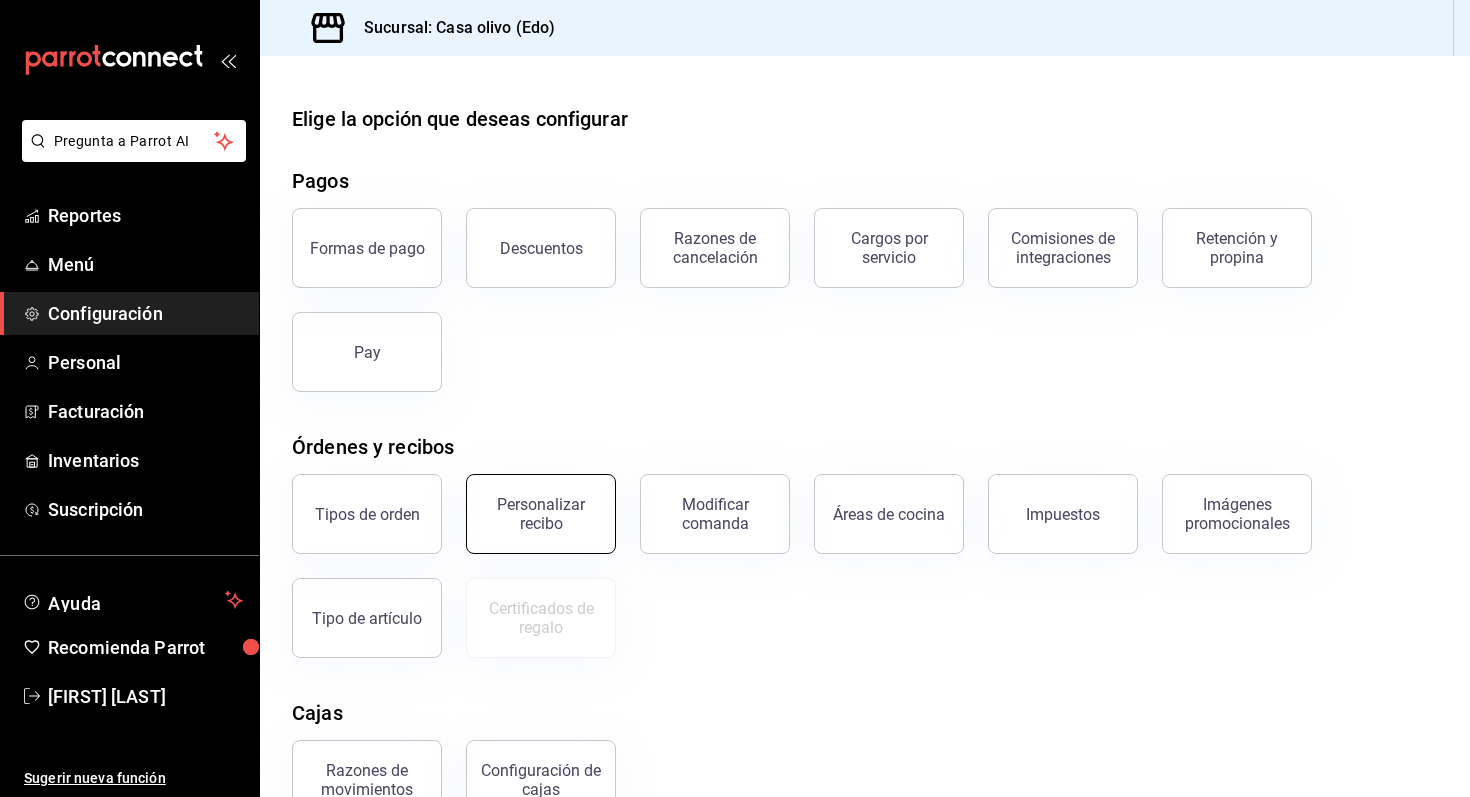 click on "Personalizar recibo" at bounding box center (541, 514) 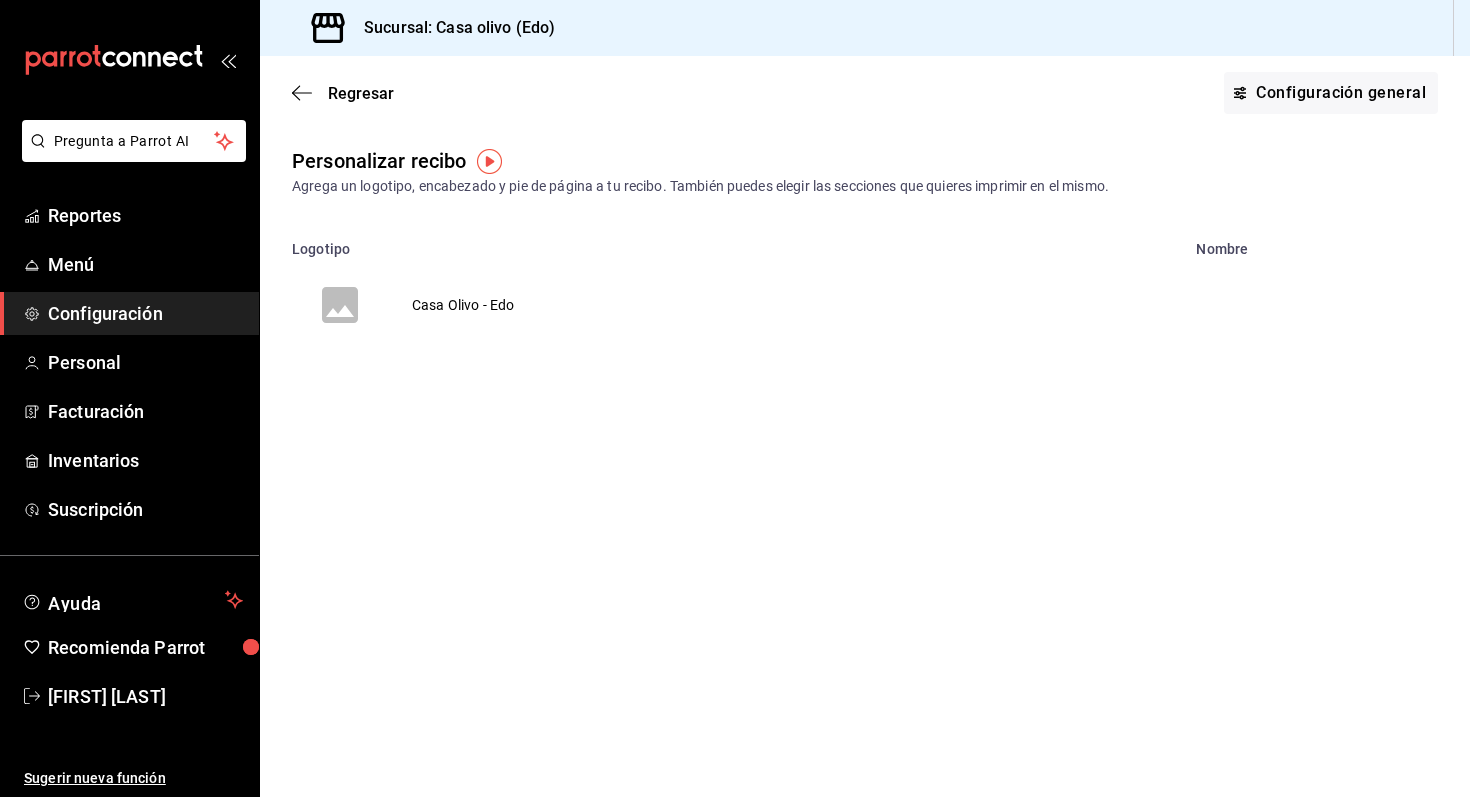 click on "Casa Olivo - Edo" at bounding box center (463, 305) 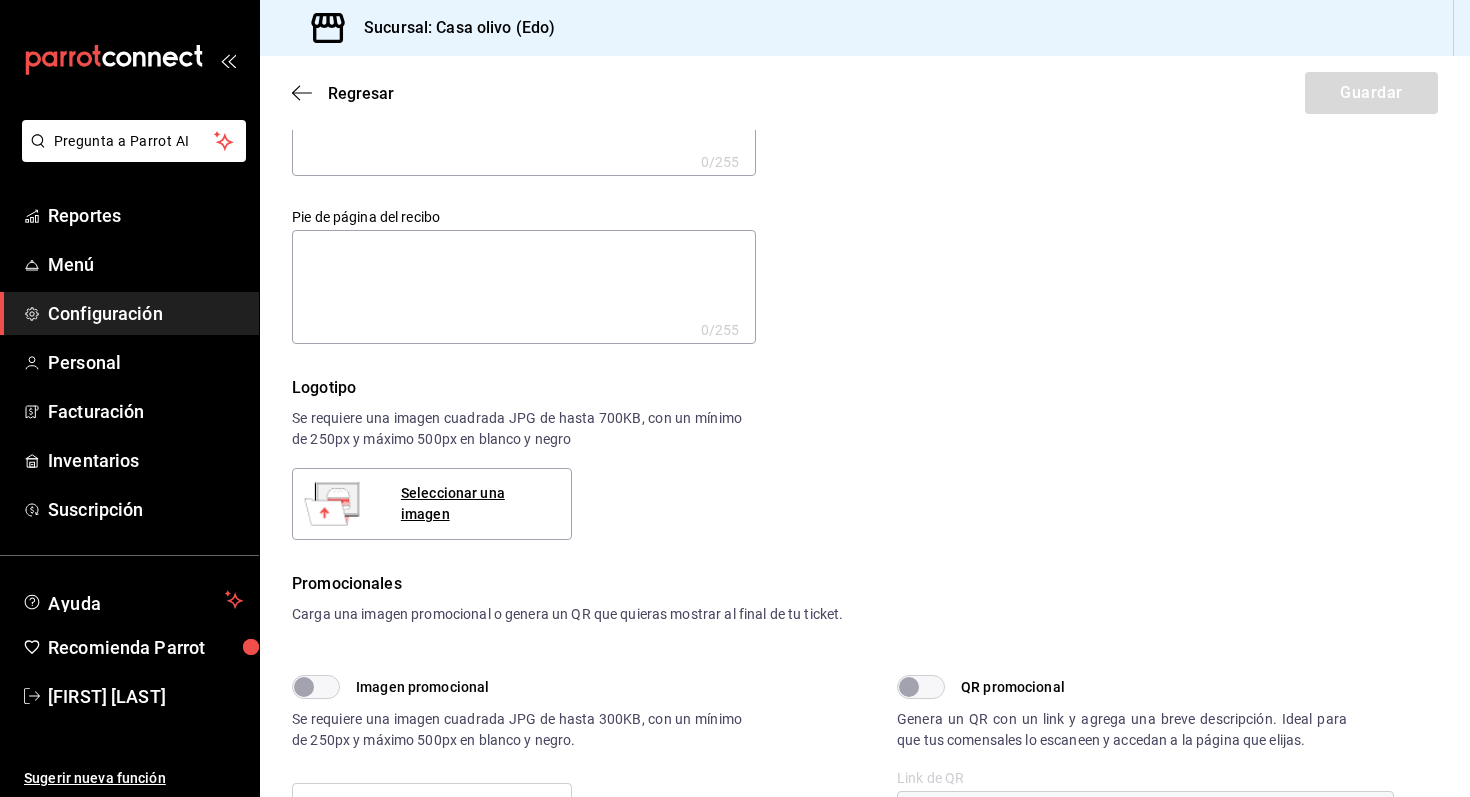 scroll, scrollTop: 114, scrollLeft: 0, axis: vertical 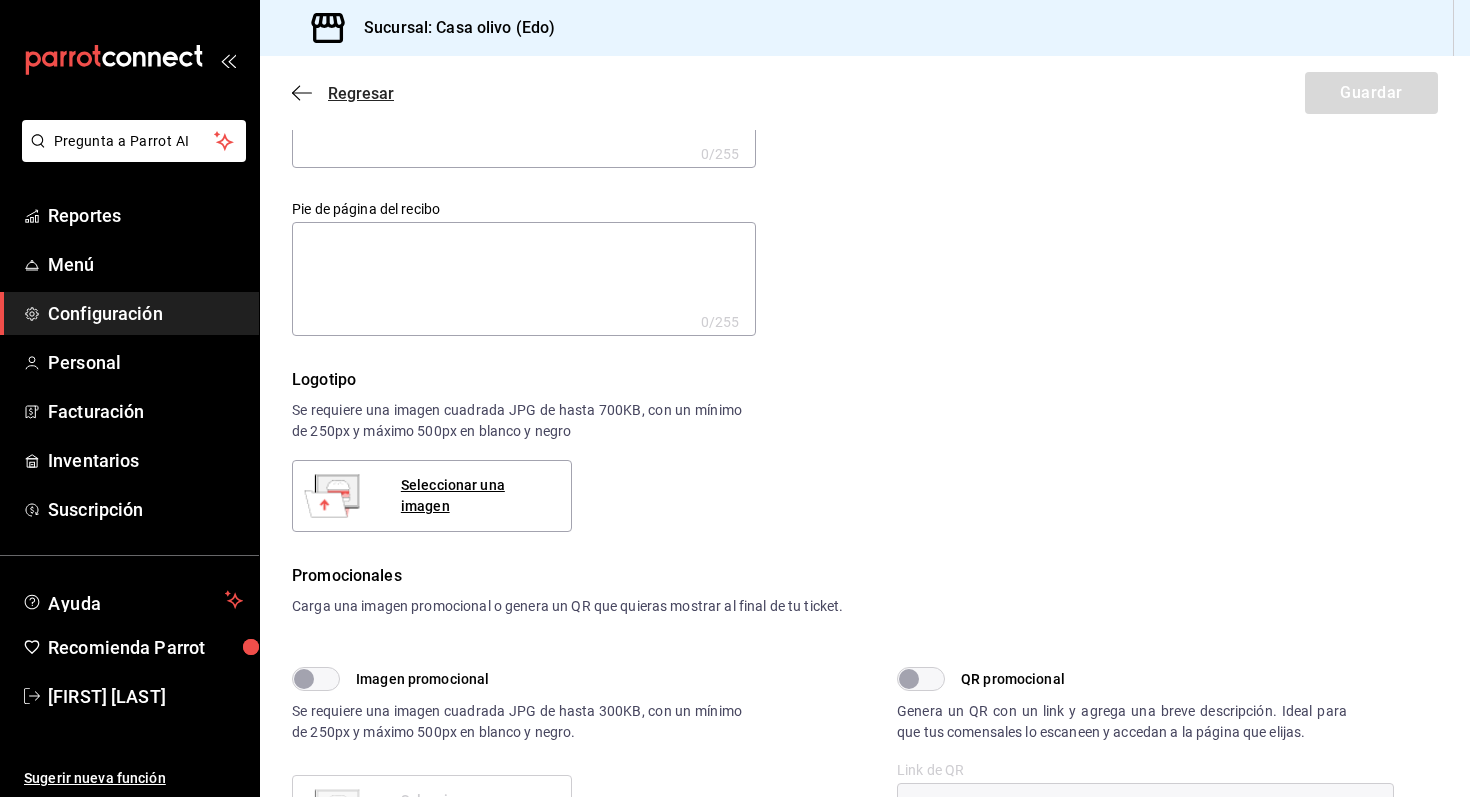 click on "Regresar" at bounding box center [343, 93] 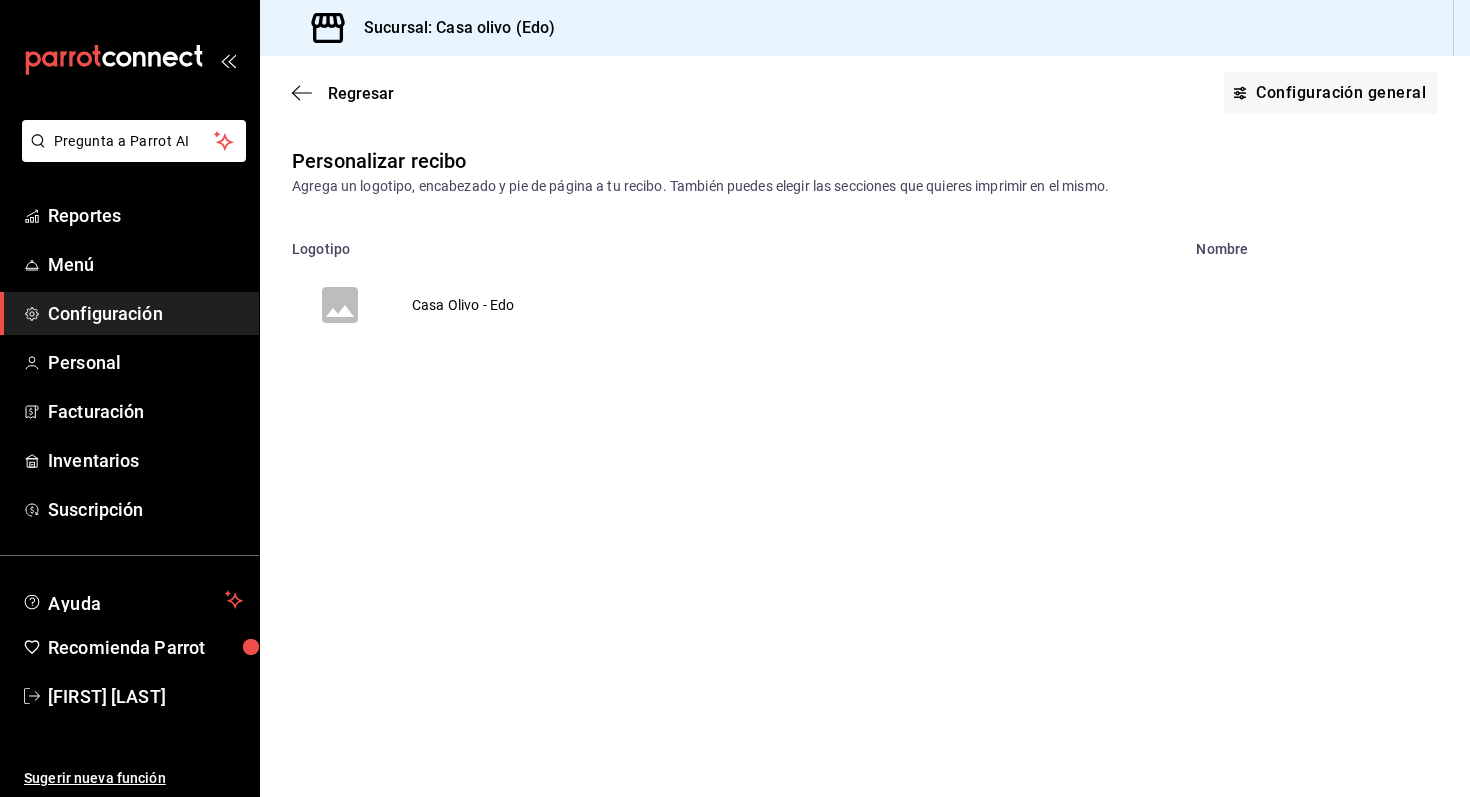 scroll, scrollTop: 0, scrollLeft: 0, axis: both 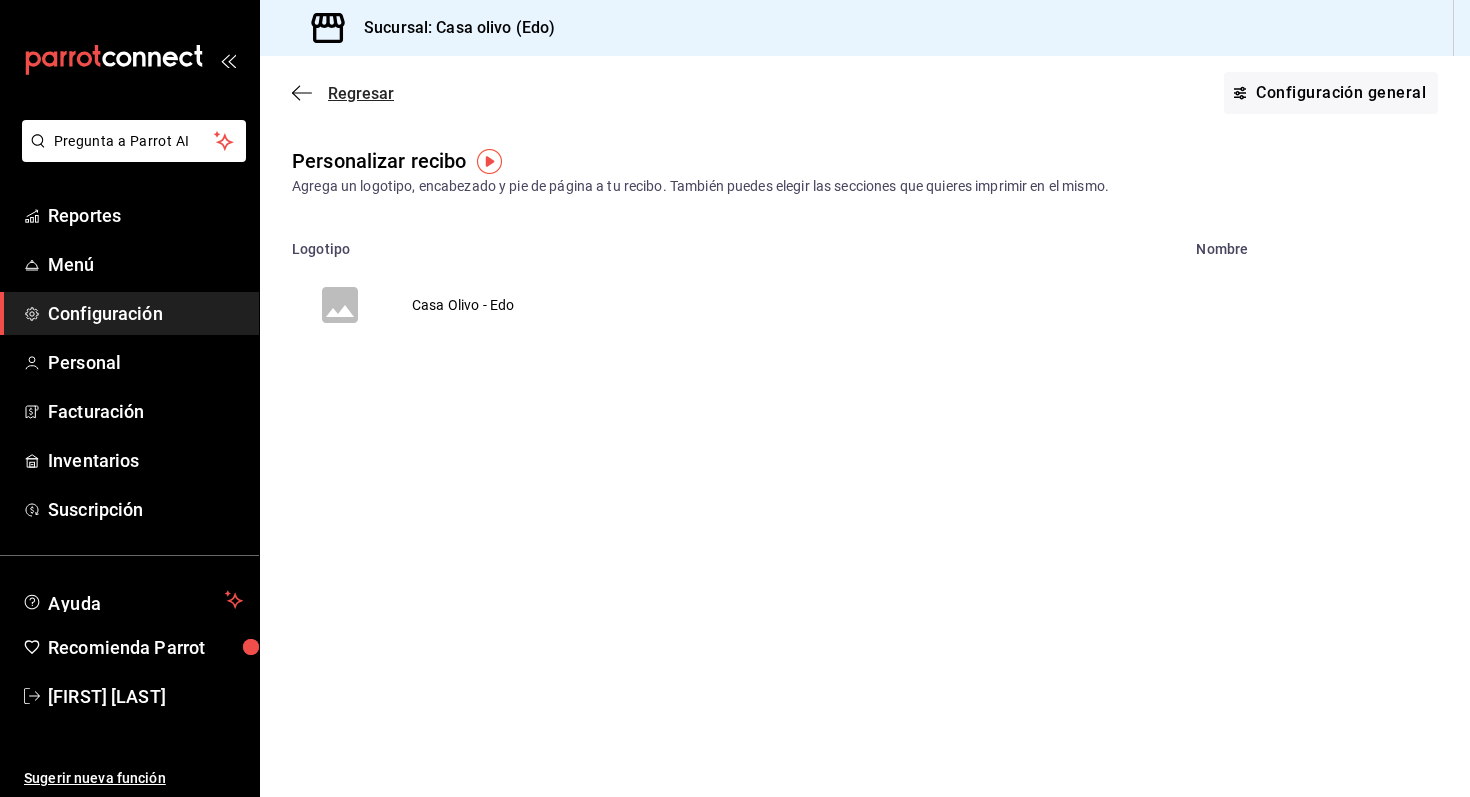 click on "Regresar" at bounding box center (361, 93) 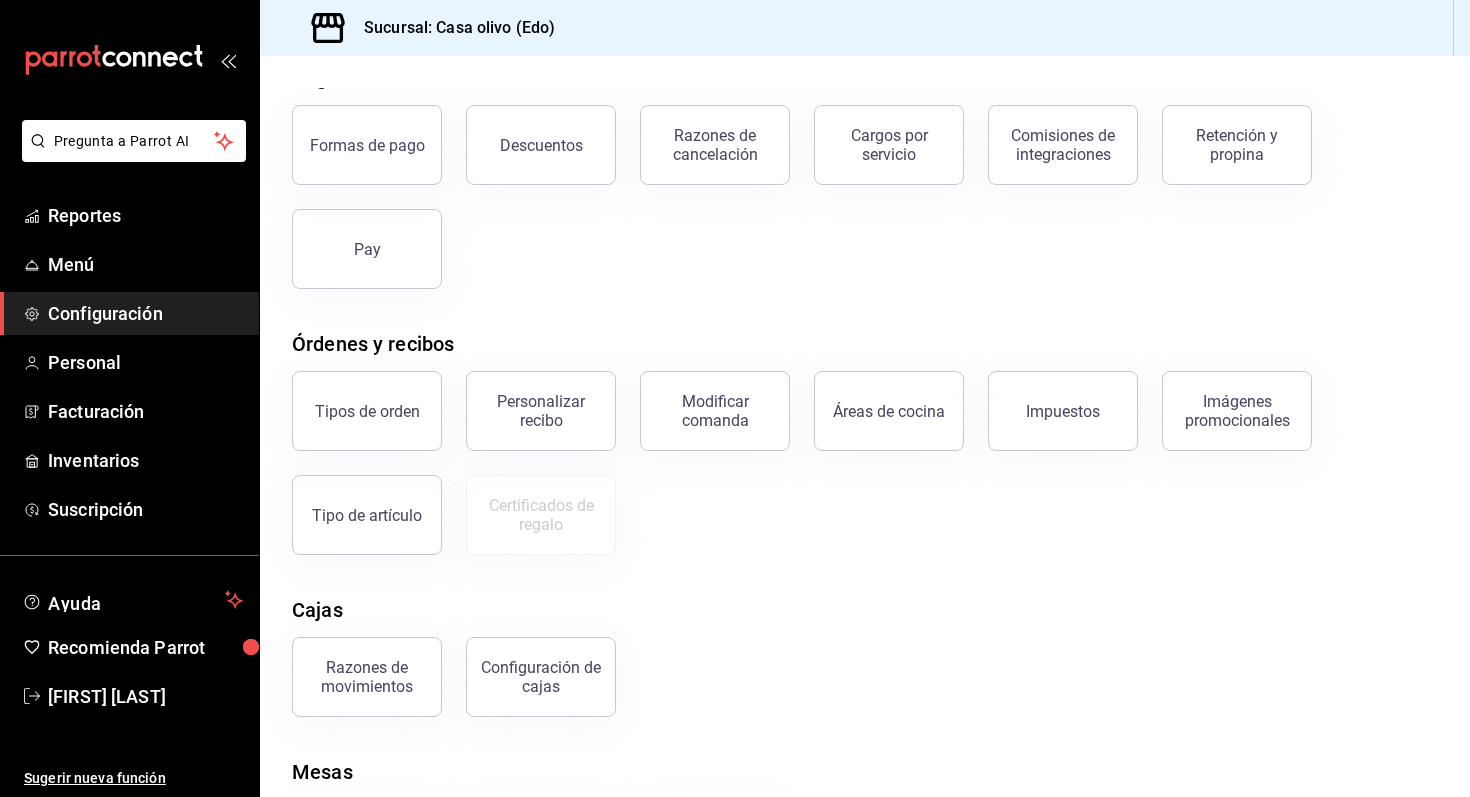 scroll, scrollTop: 217, scrollLeft: 0, axis: vertical 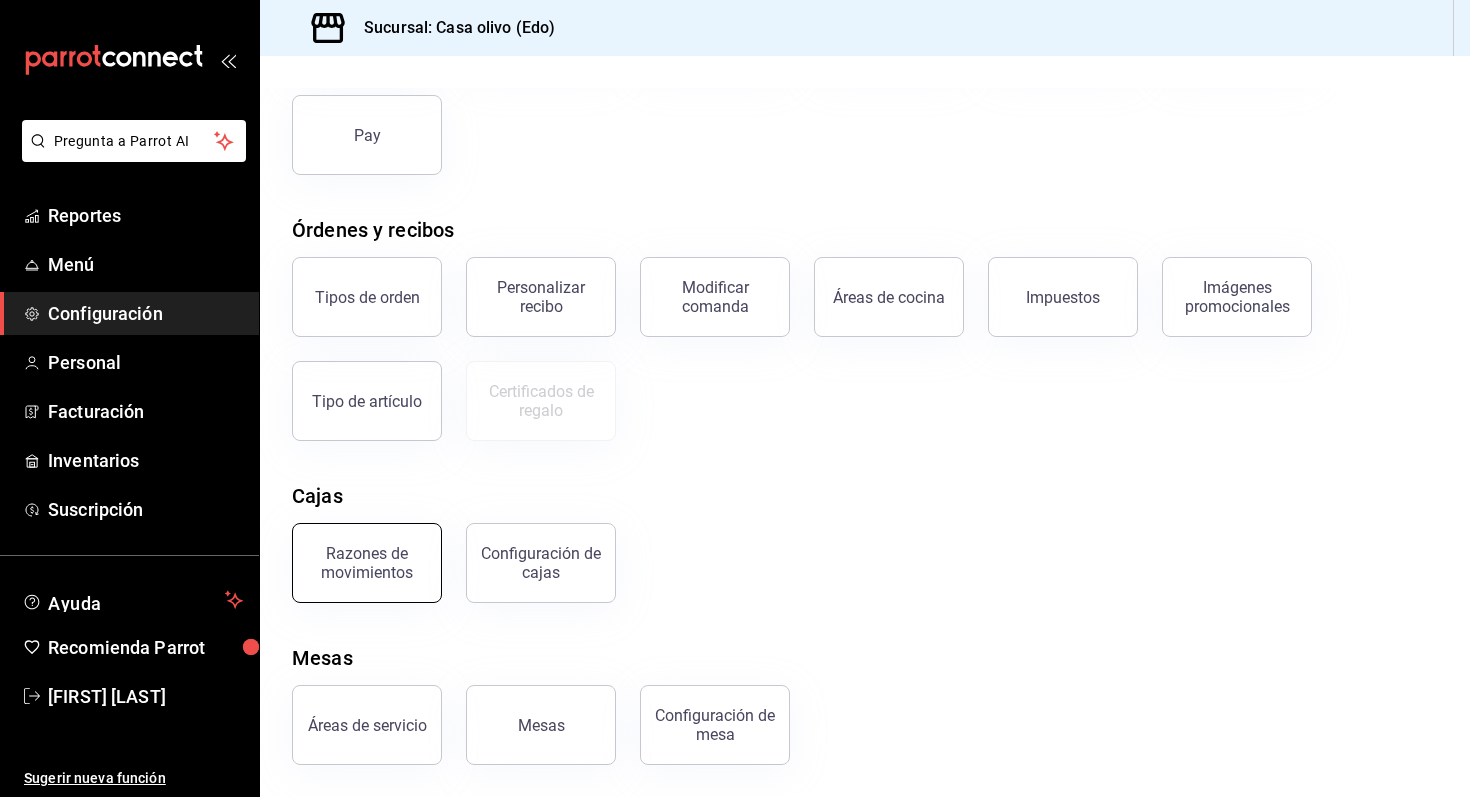 click on "Razones de movimientos" at bounding box center (367, 563) 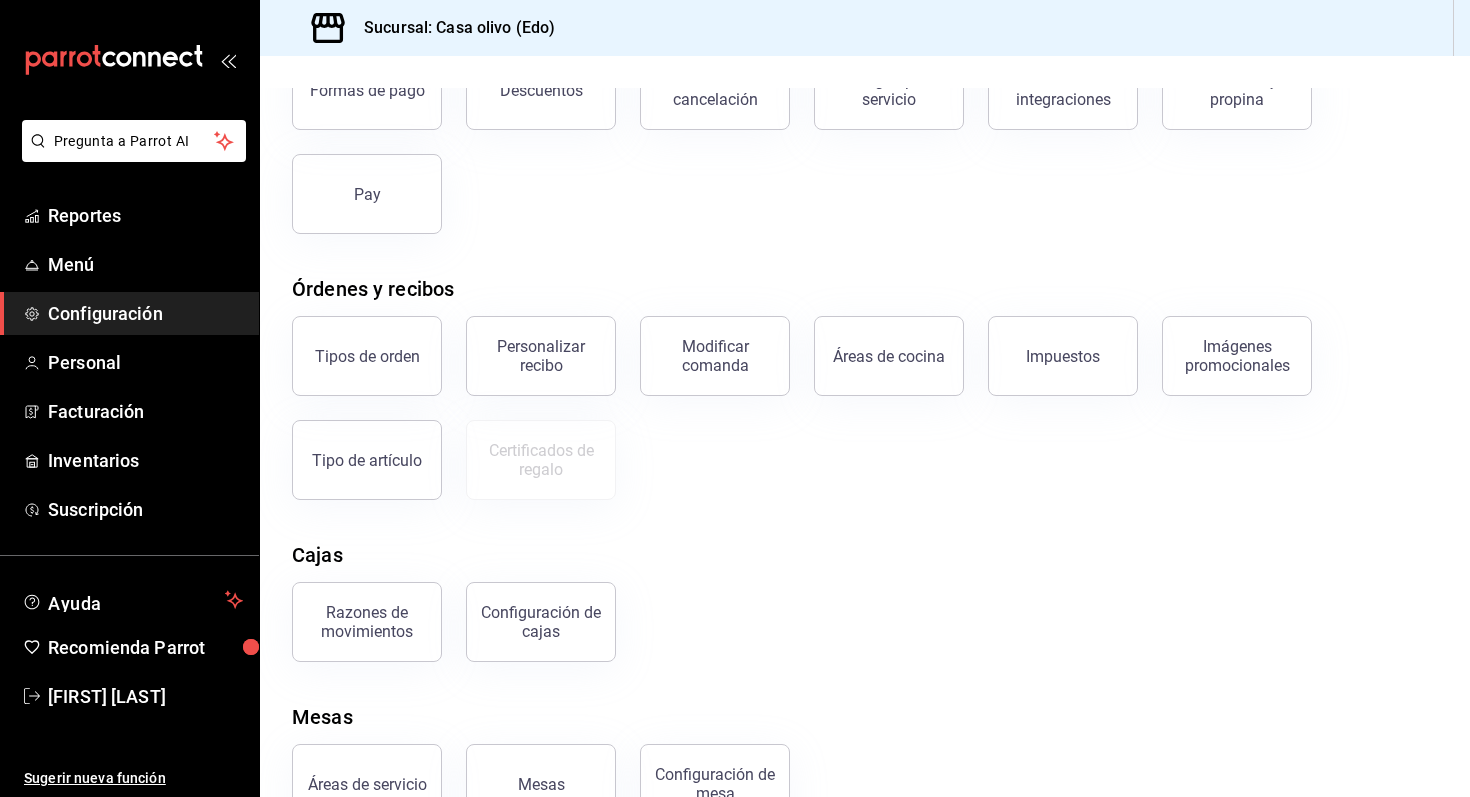 scroll, scrollTop: 217, scrollLeft: 0, axis: vertical 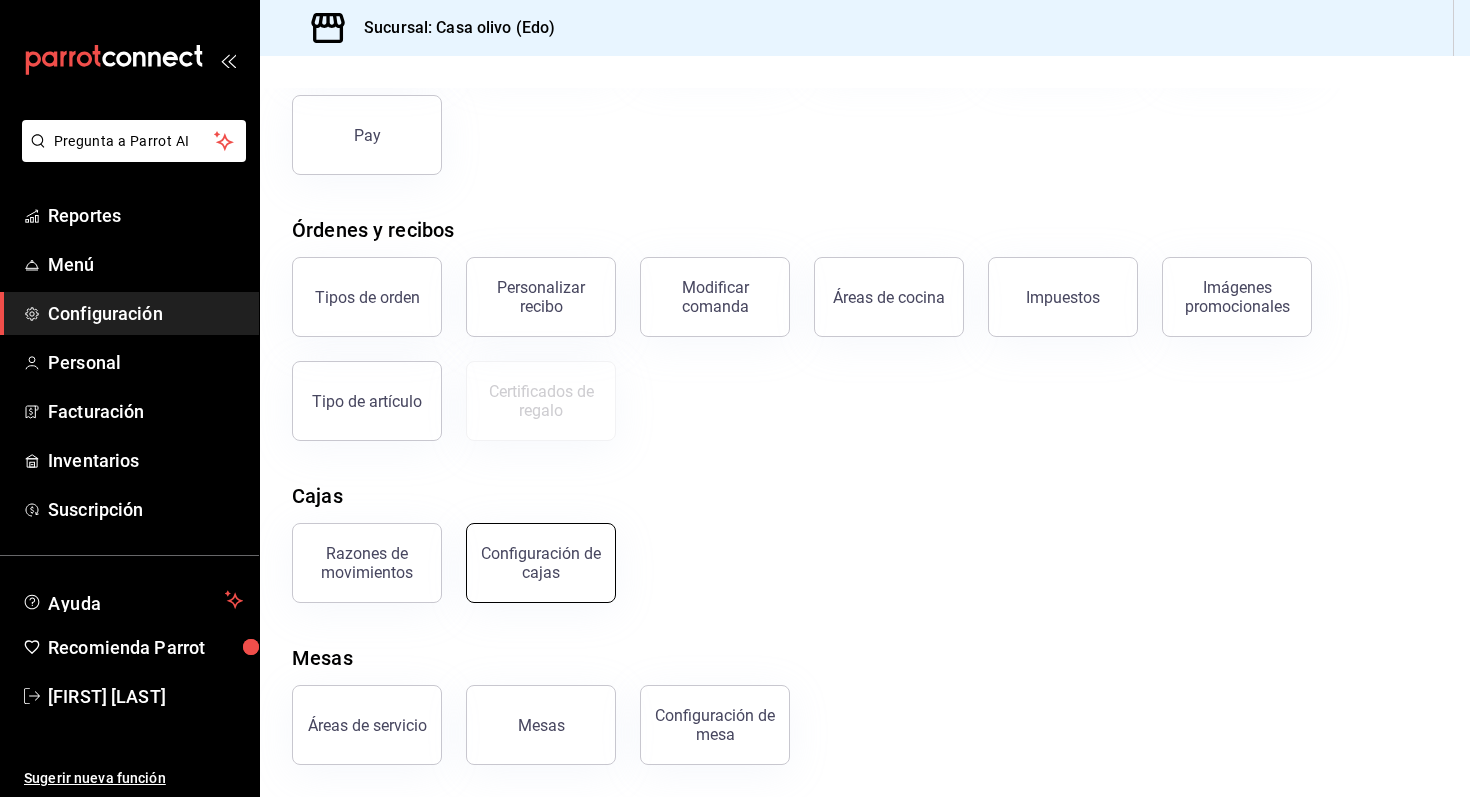 click on "Configuración de cajas" at bounding box center [541, 563] 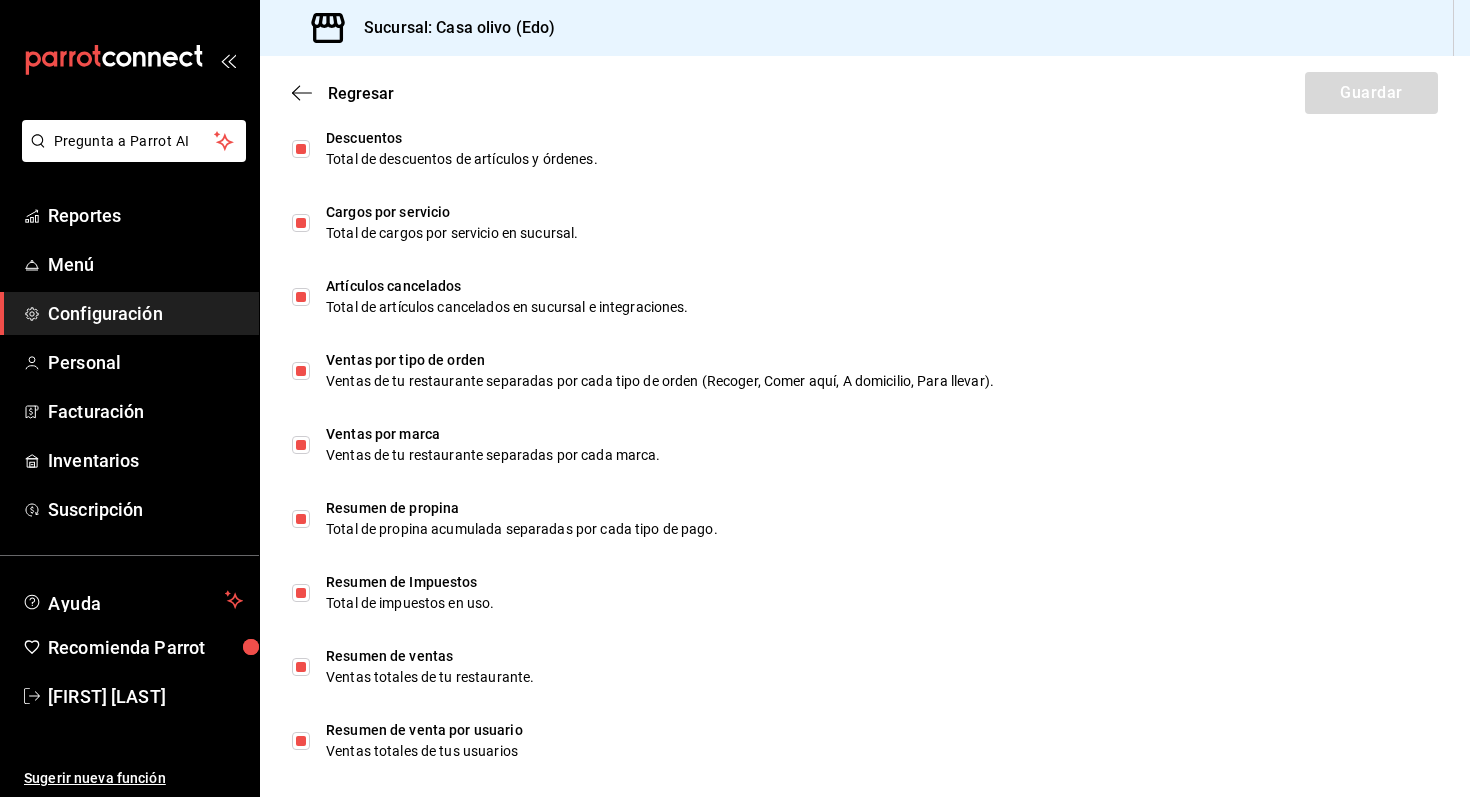 scroll, scrollTop: 1179, scrollLeft: 0, axis: vertical 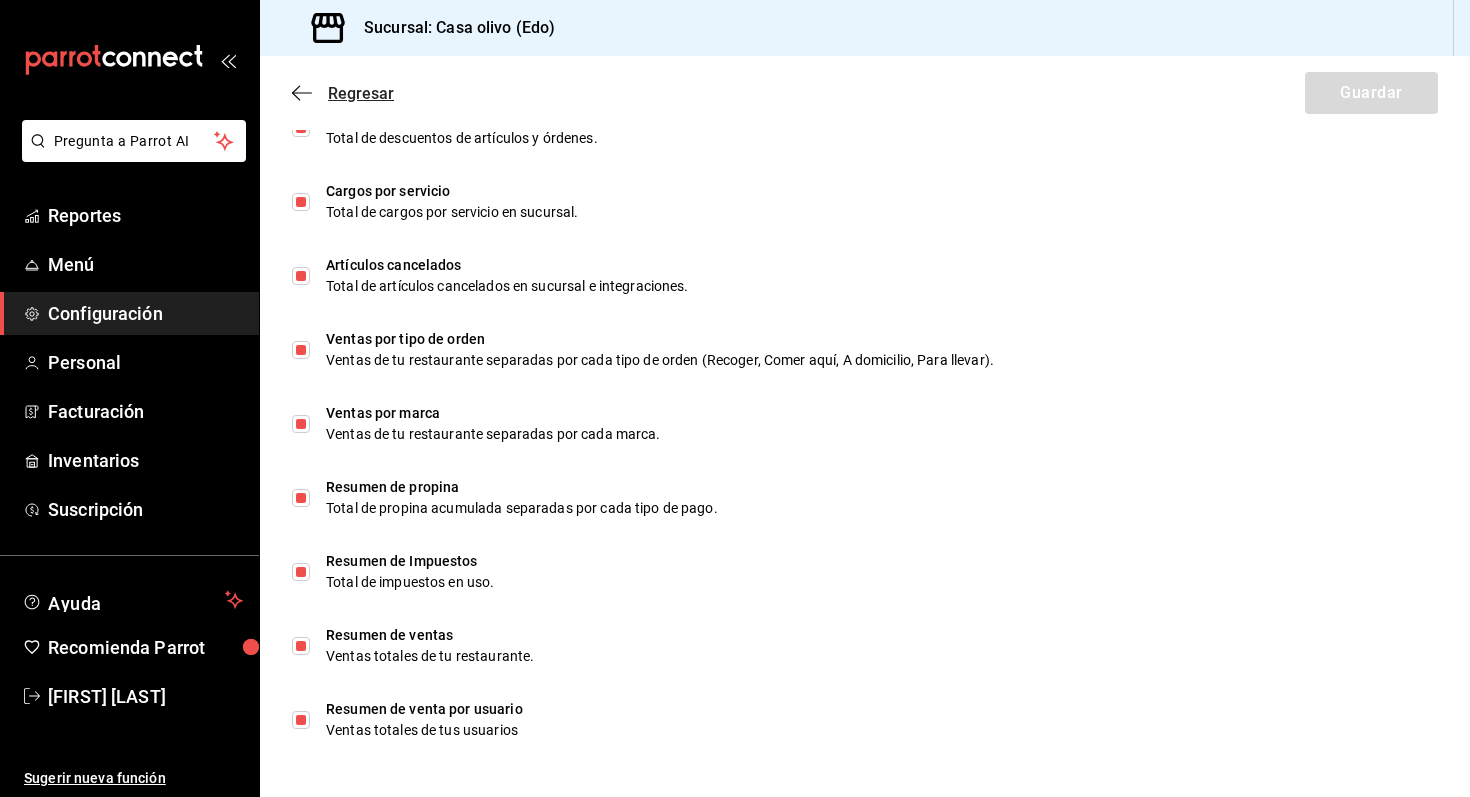 click on "Regresar" at bounding box center (343, 93) 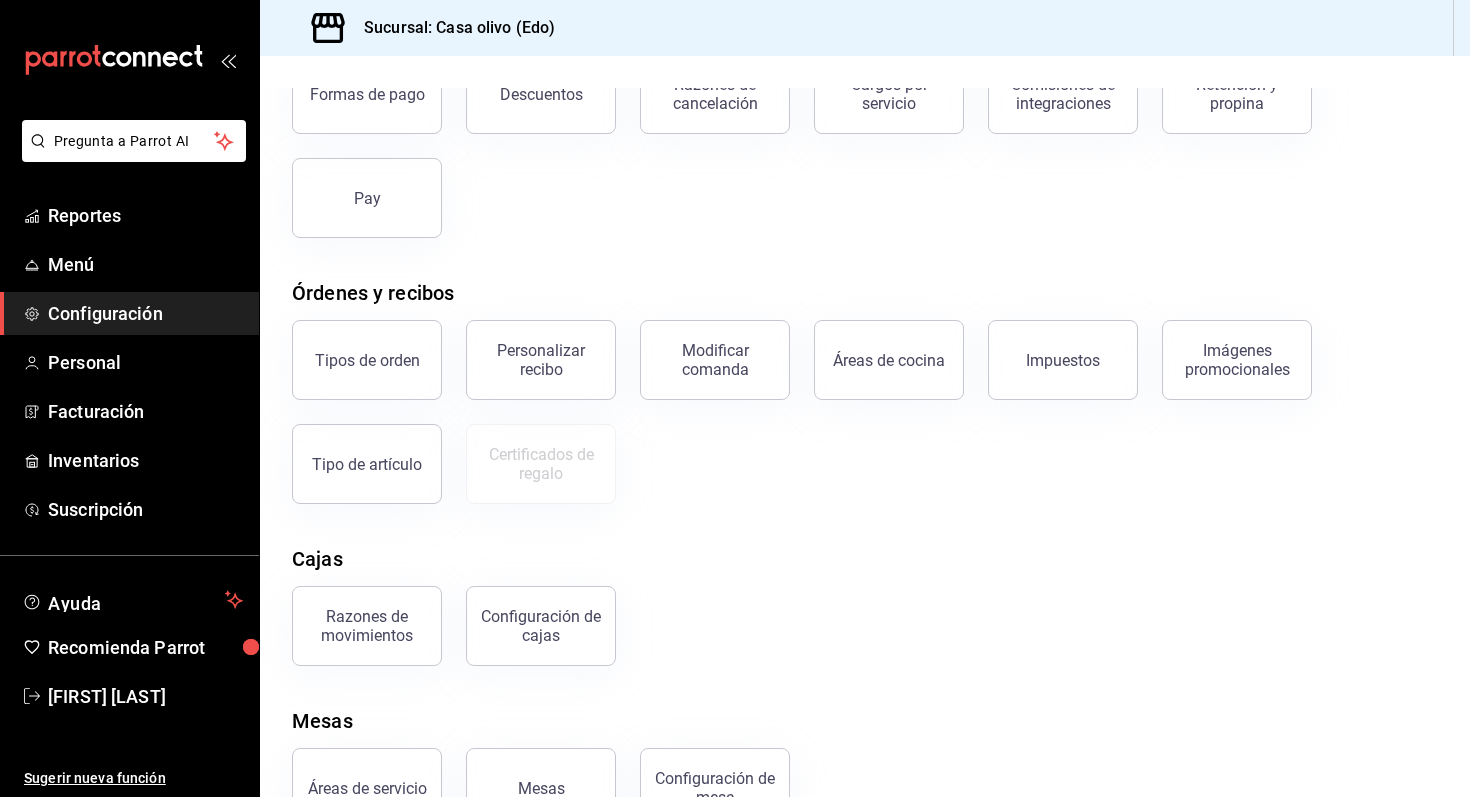scroll, scrollTop: 217, scrollLeft: 0, axis: vertical 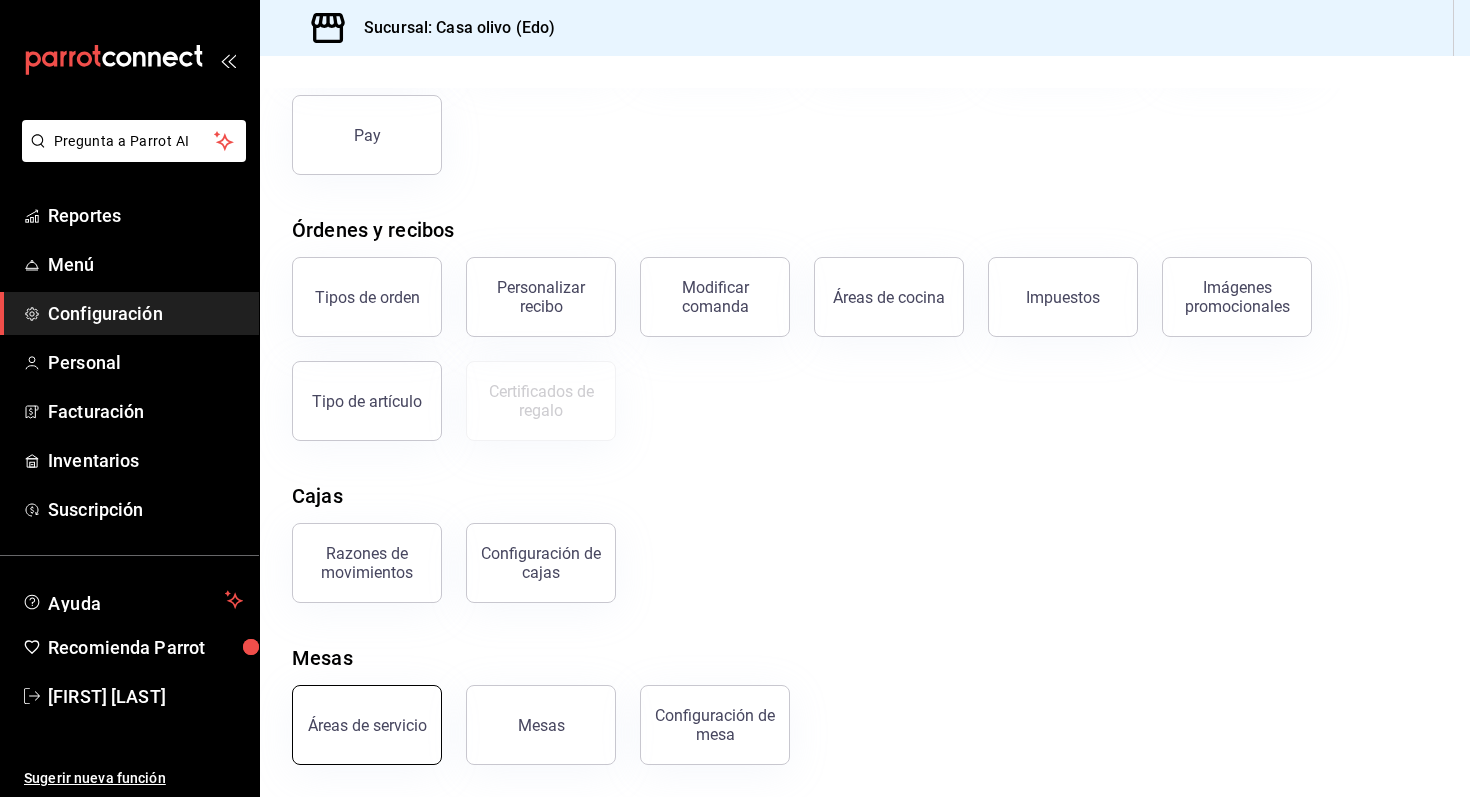 click on "Áreas de servicio" at bounding box center (367, 725) 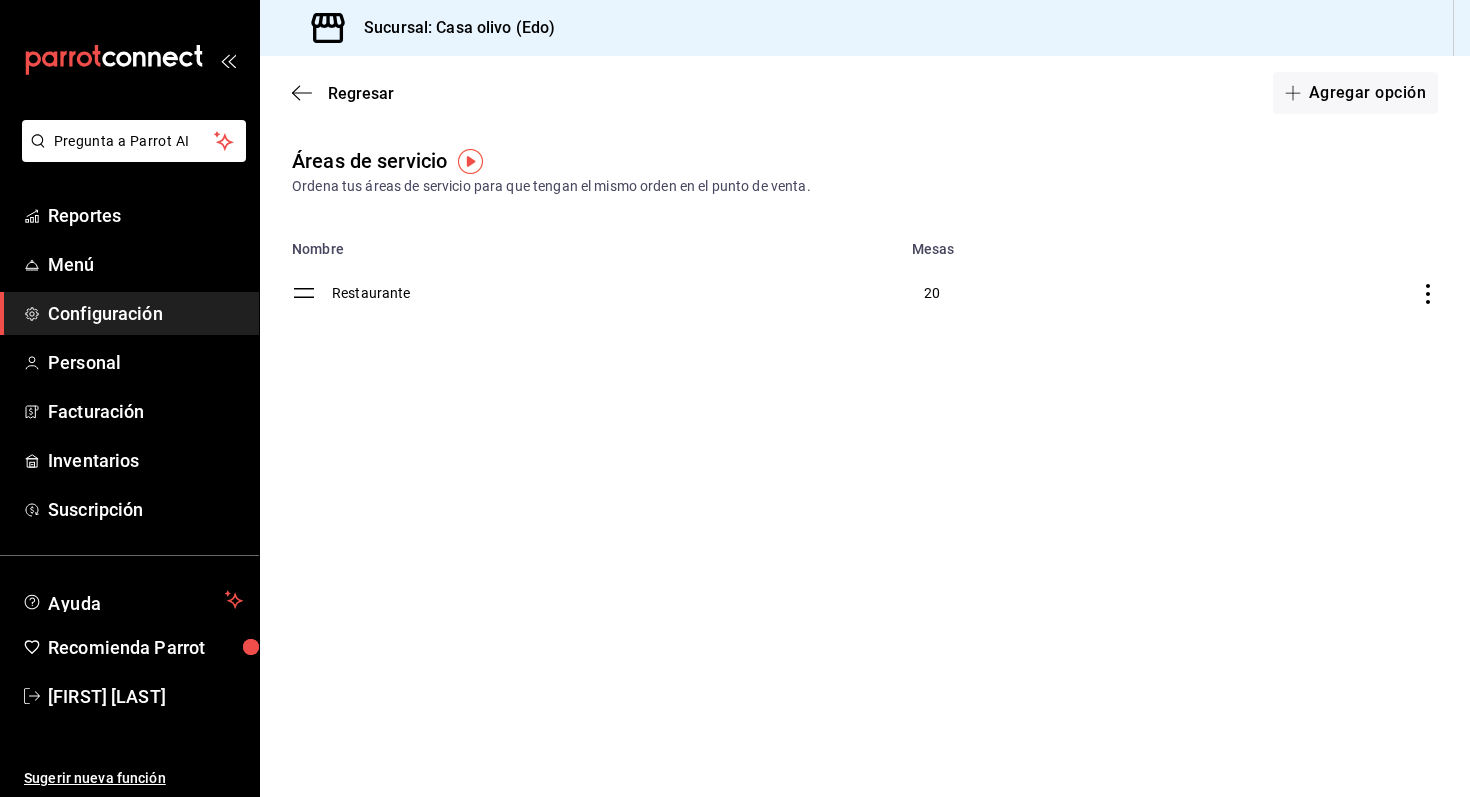 click on "Restaurante" at bounding box center (616, 293) 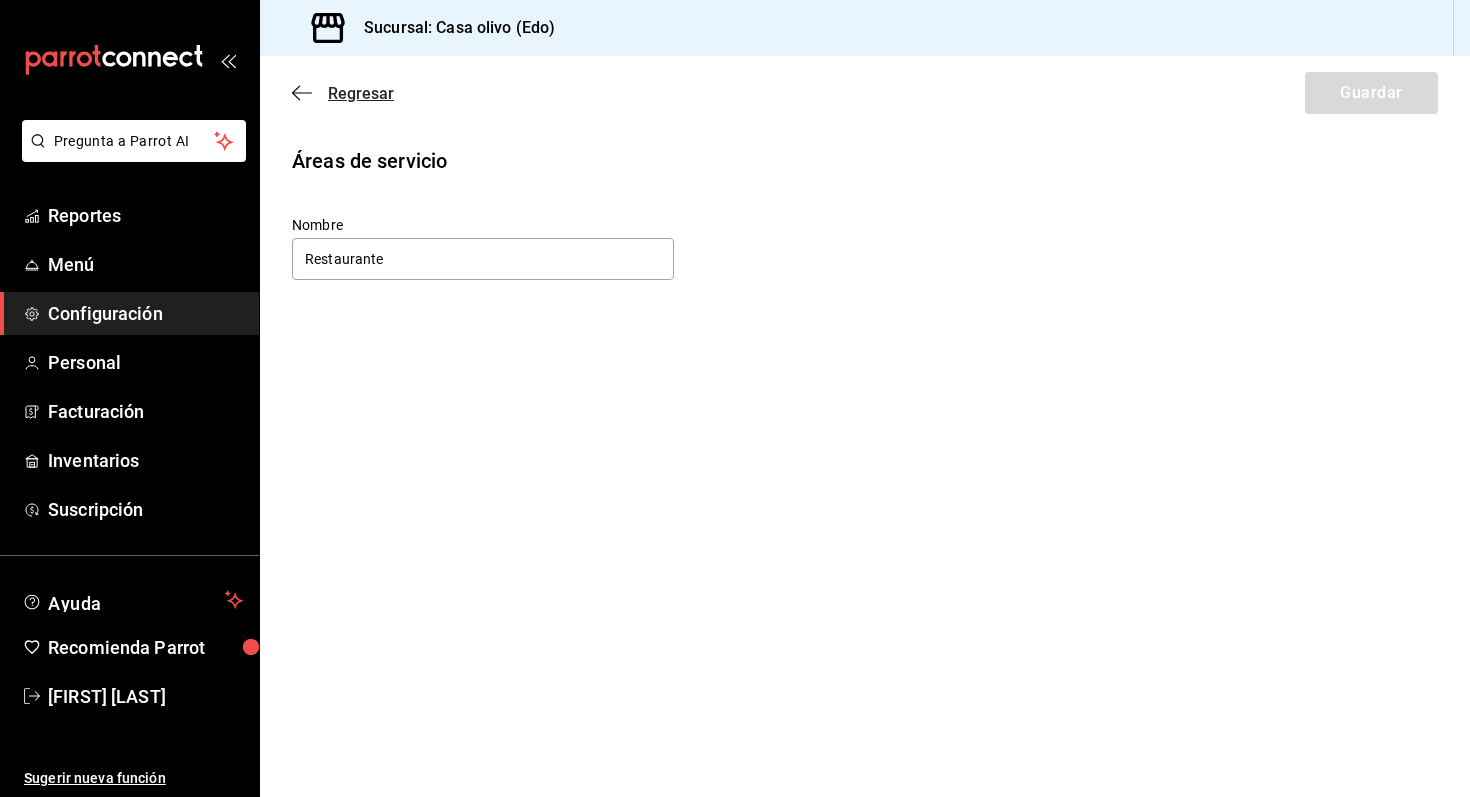 click 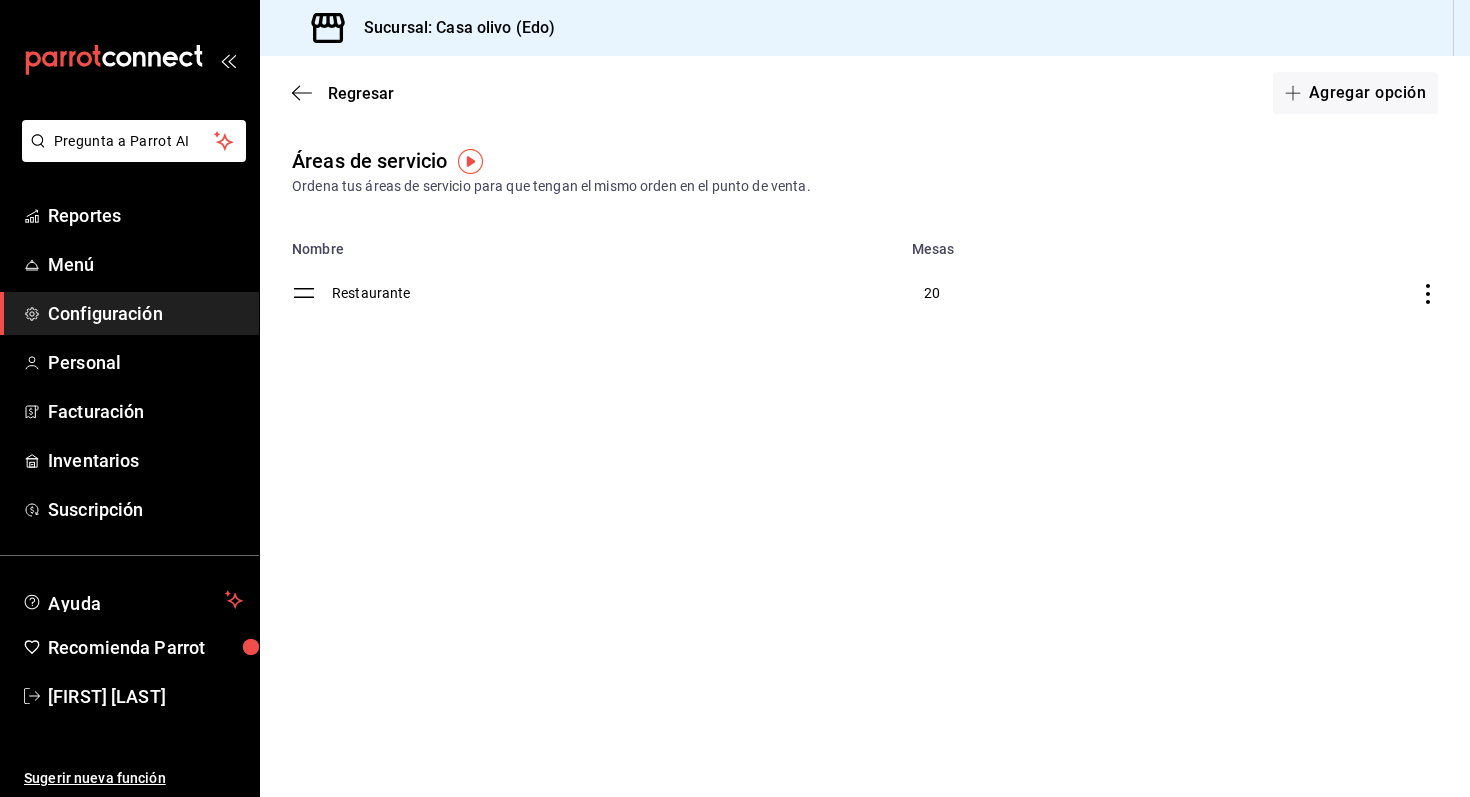 click 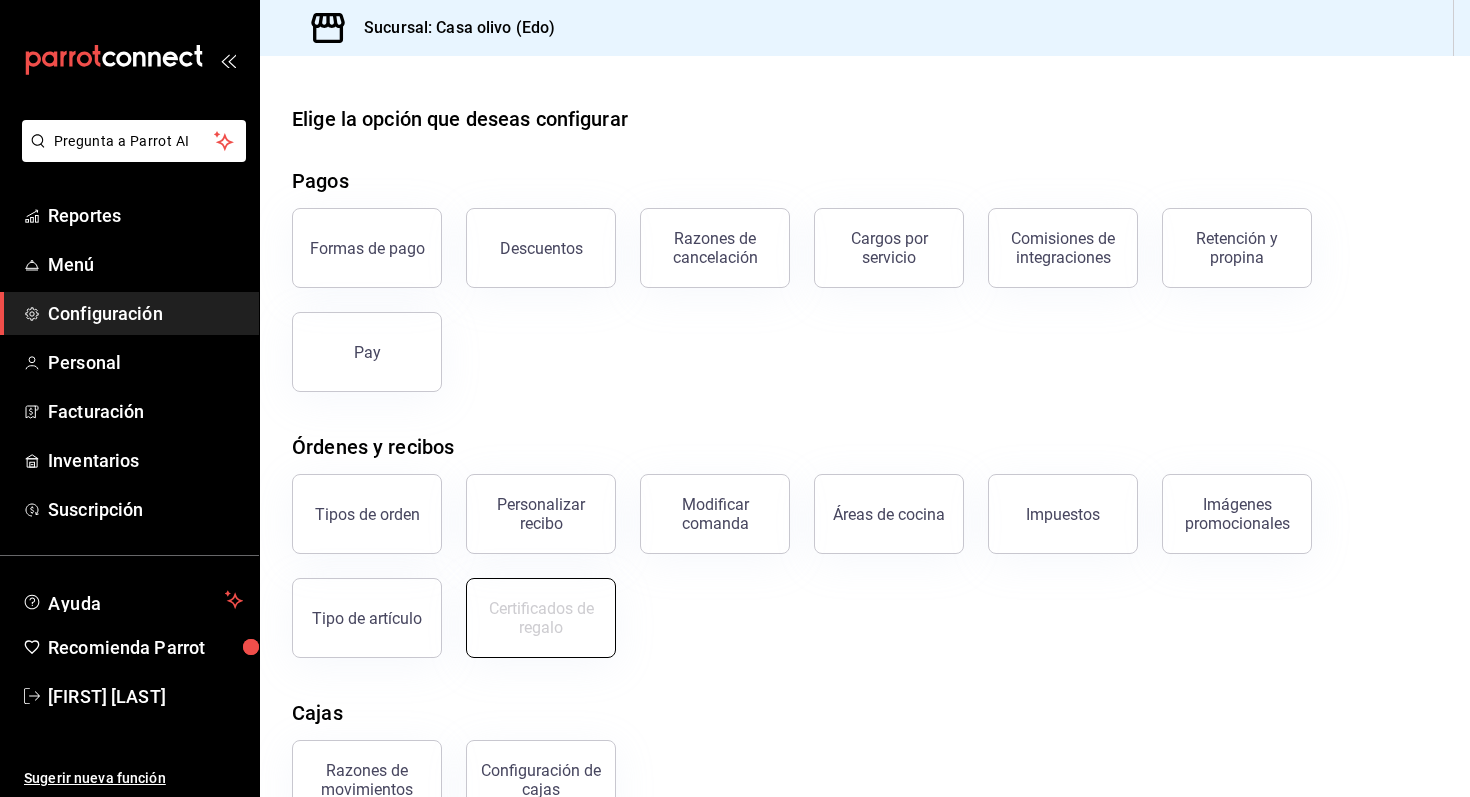 scroll, scrollTop: 217, scrollLeft: 0, axis: vertical 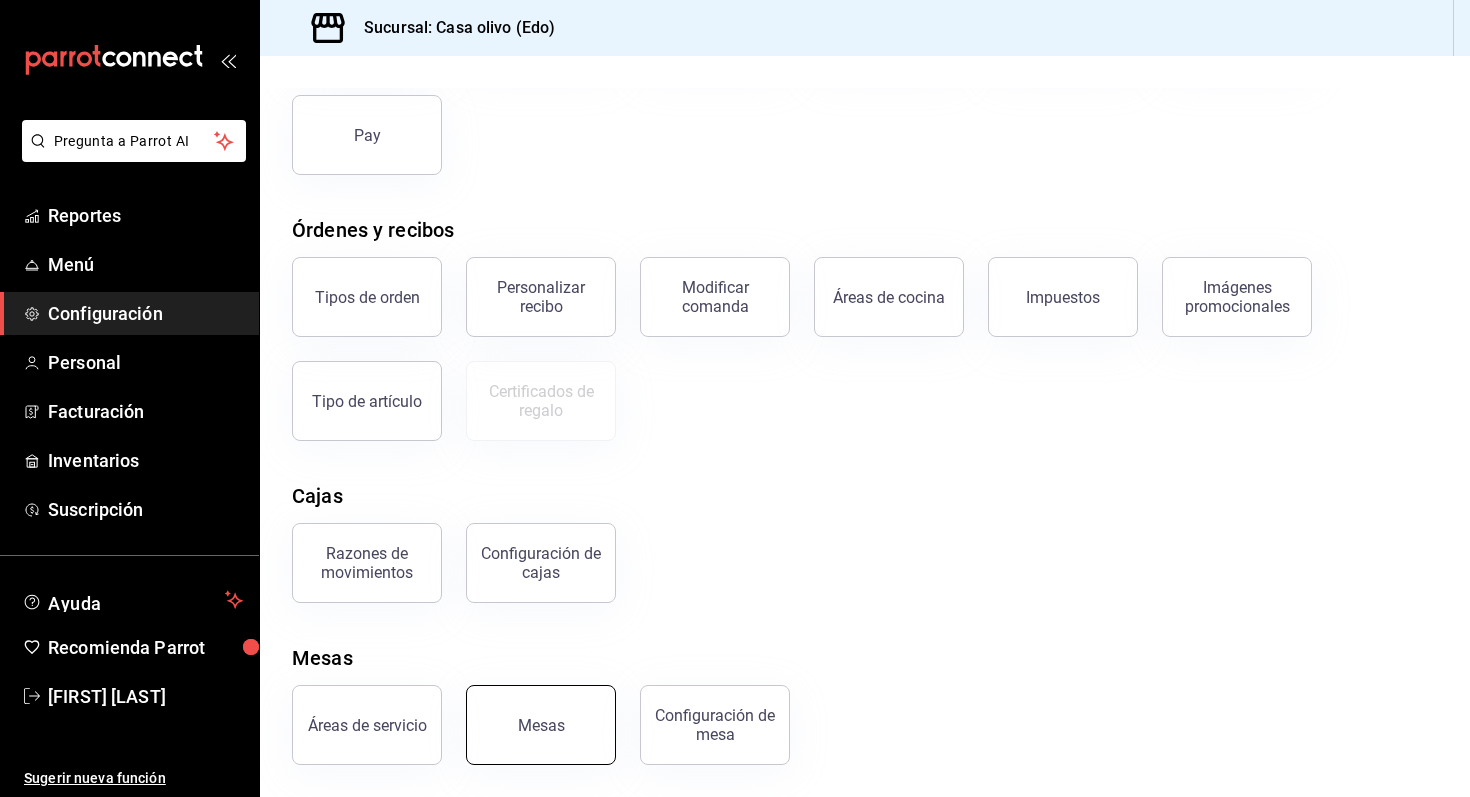 click on "Mesas" at bounding box center (541, 725) 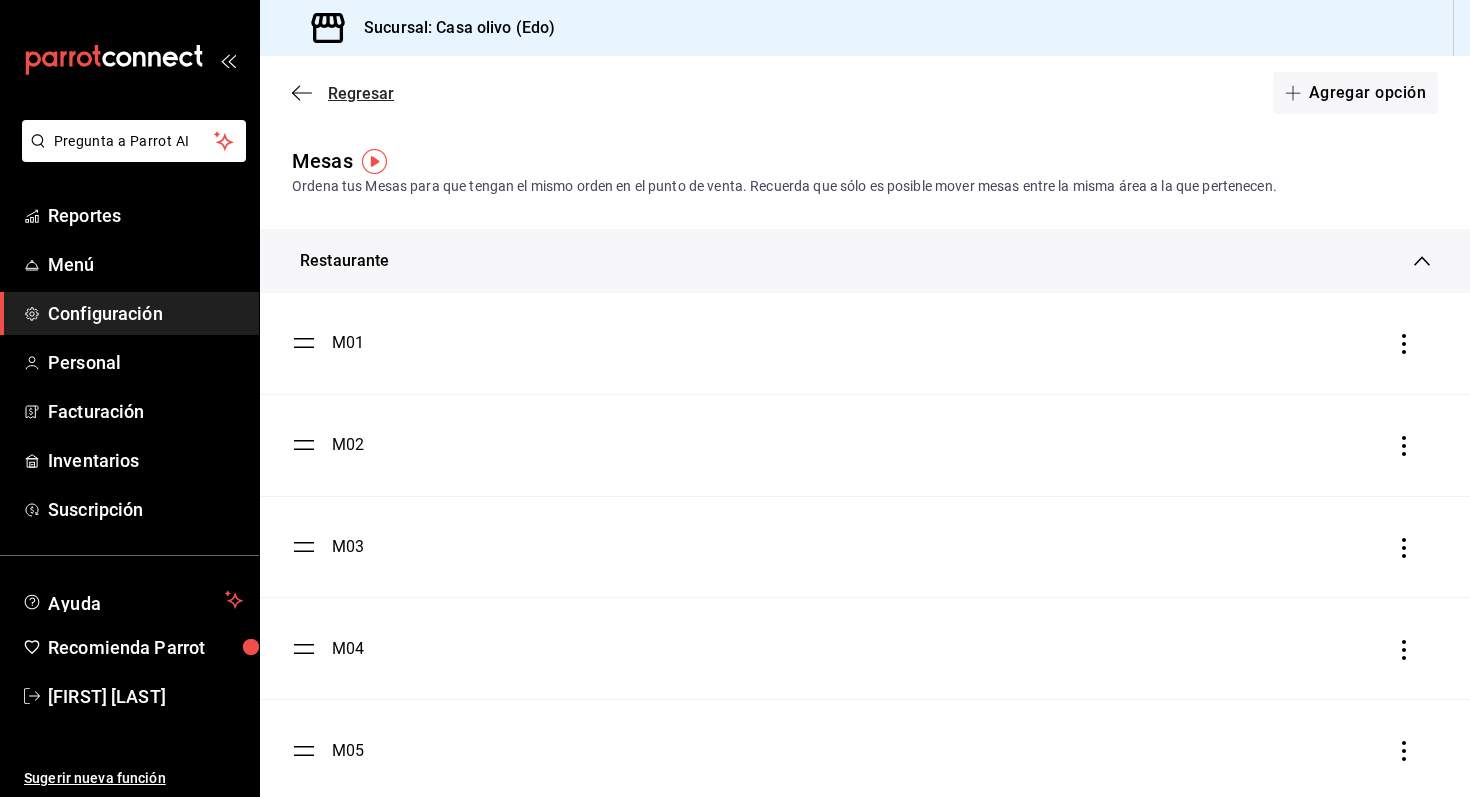 click 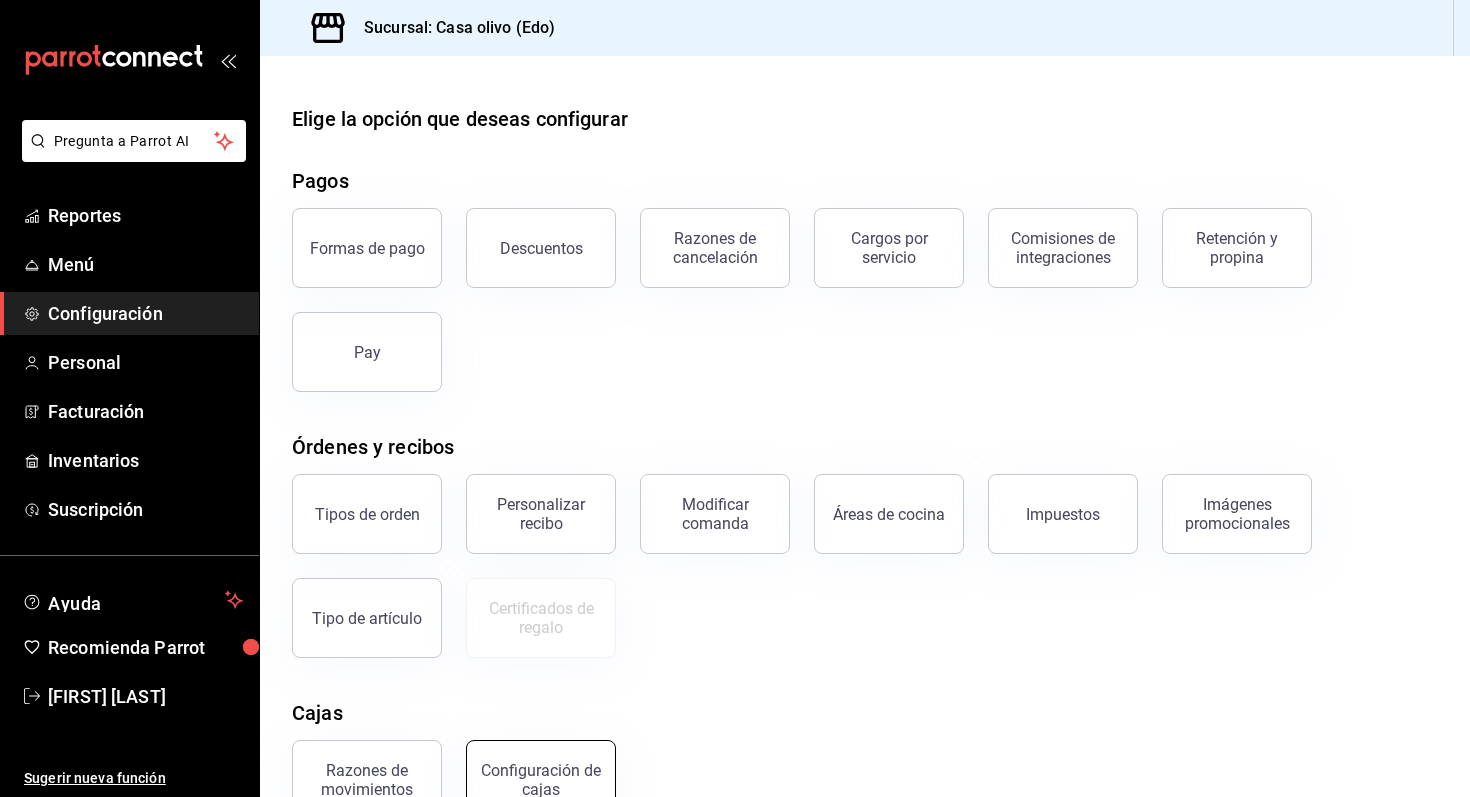 click on "Configuración de cajas" at bounding box center (541, 780) 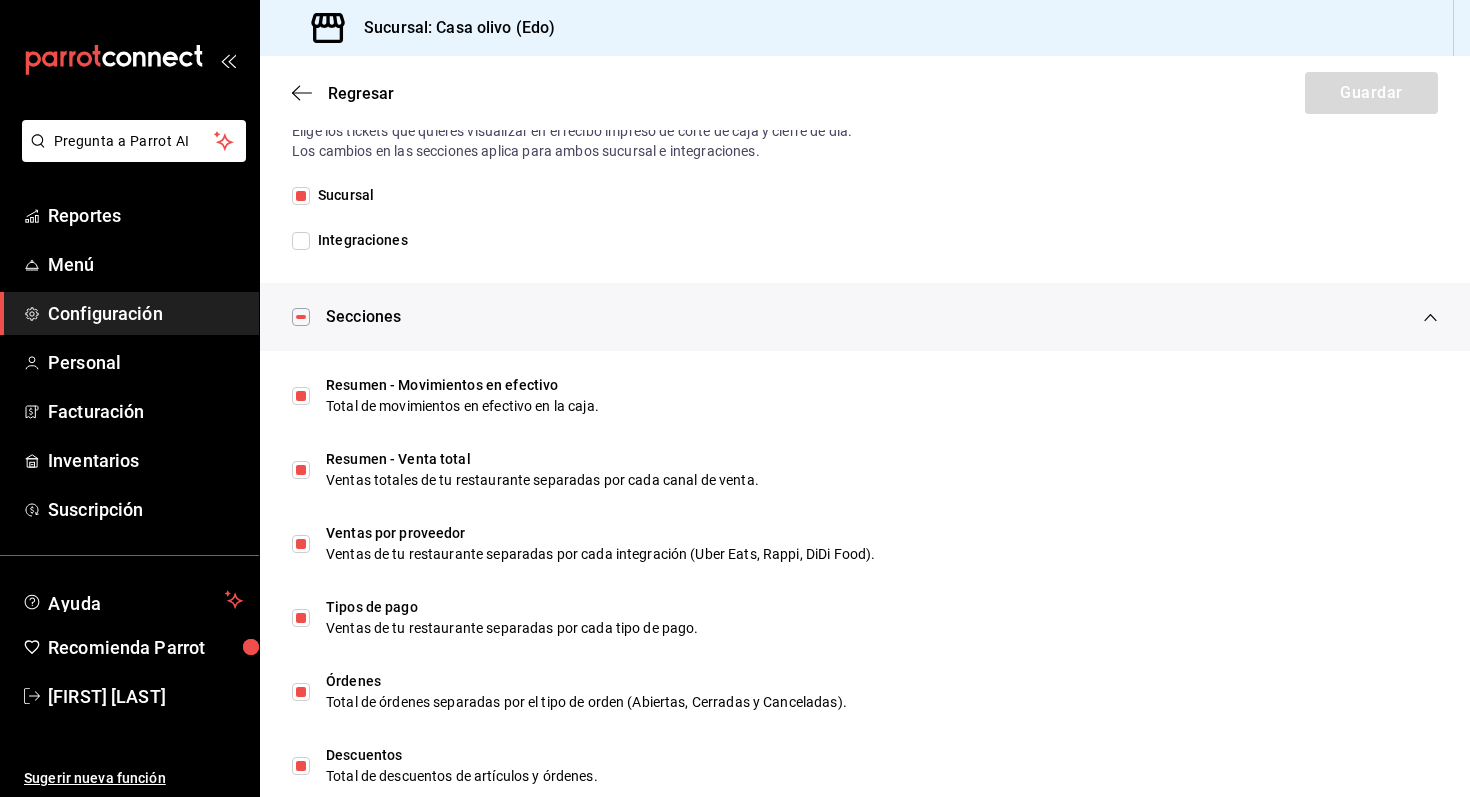 scroll, scrollTop: 551, scrollLeft: 0, axis: vertical 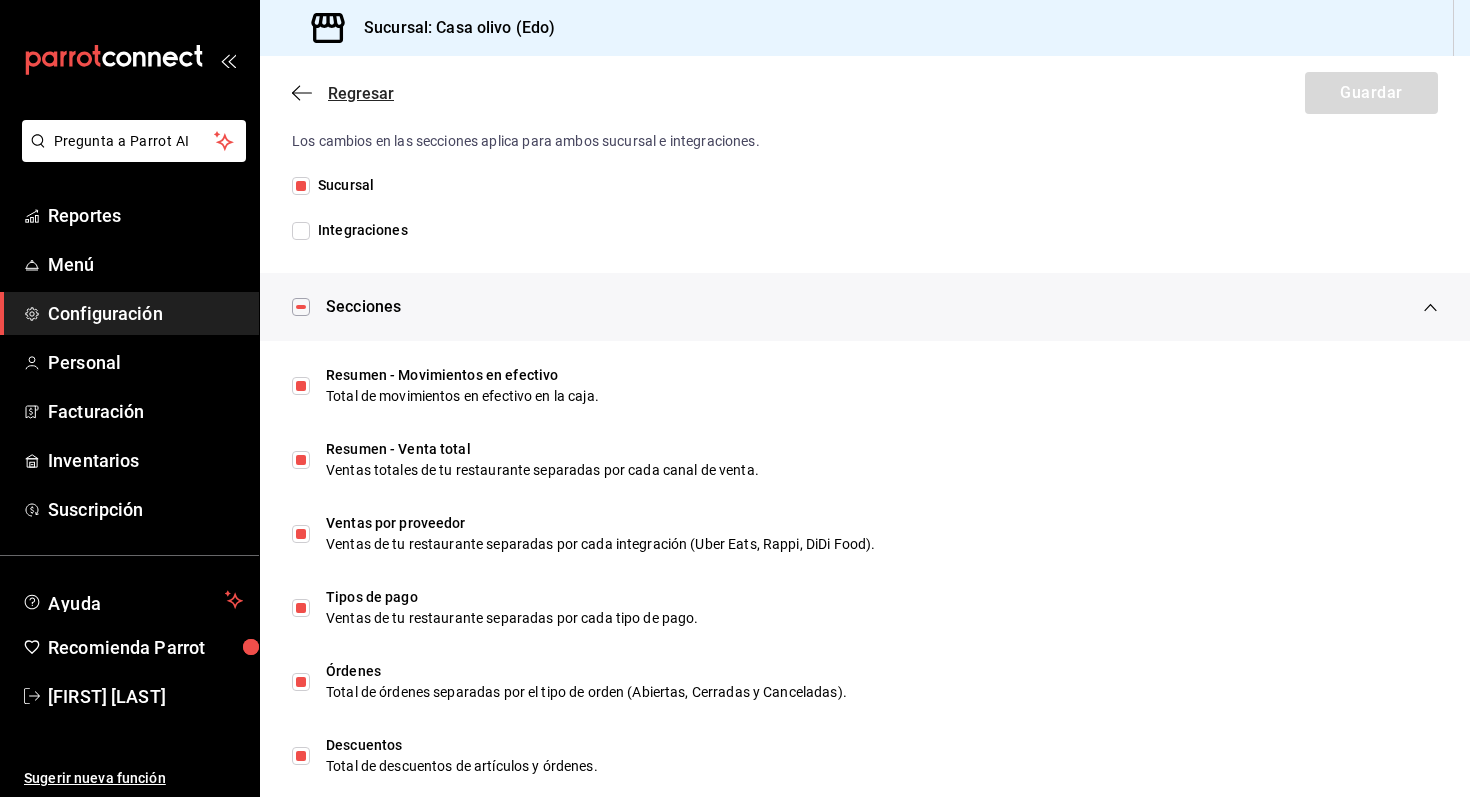 click 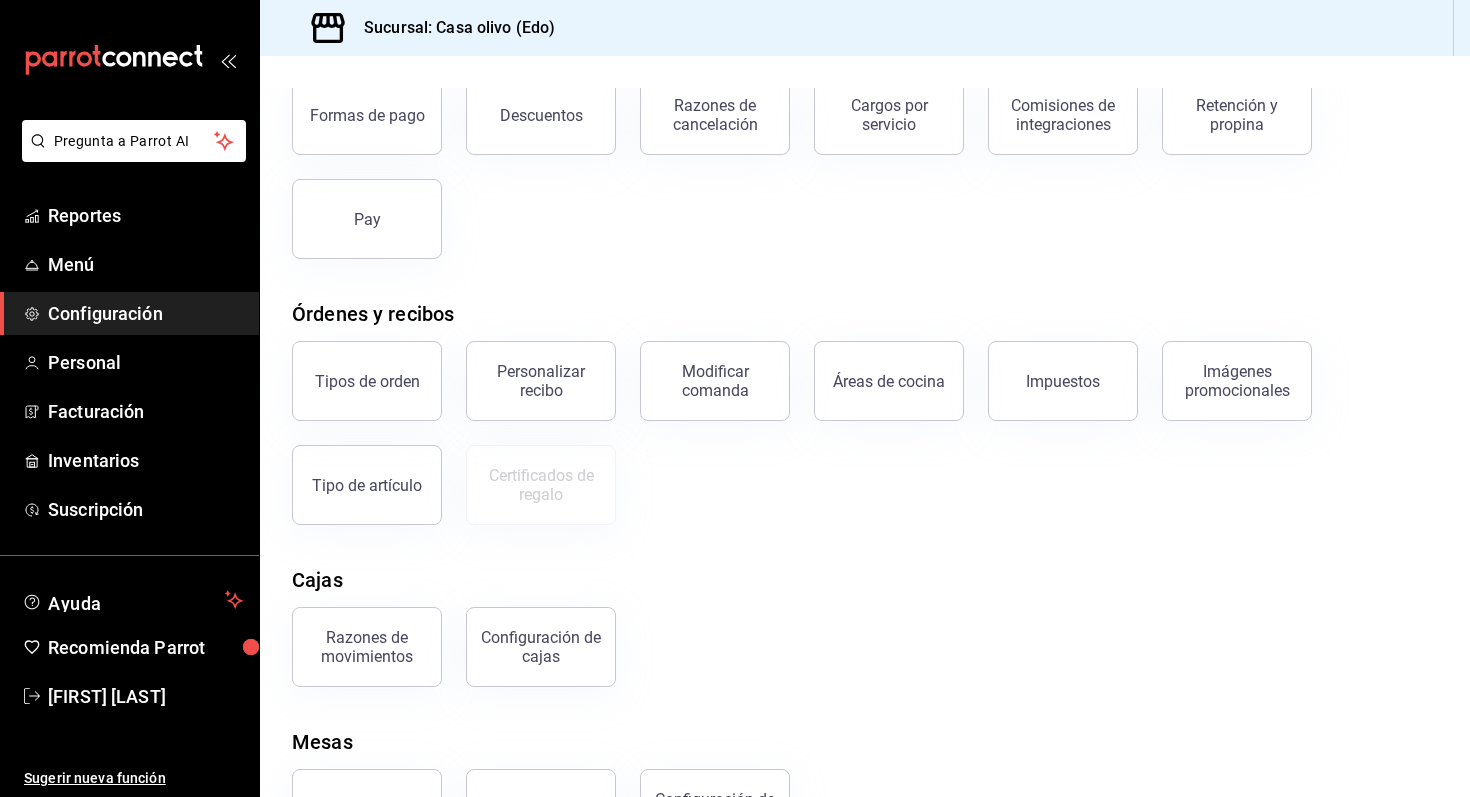 scroll, scrollTop: 217, scrollLeft: 0, axis: vertical 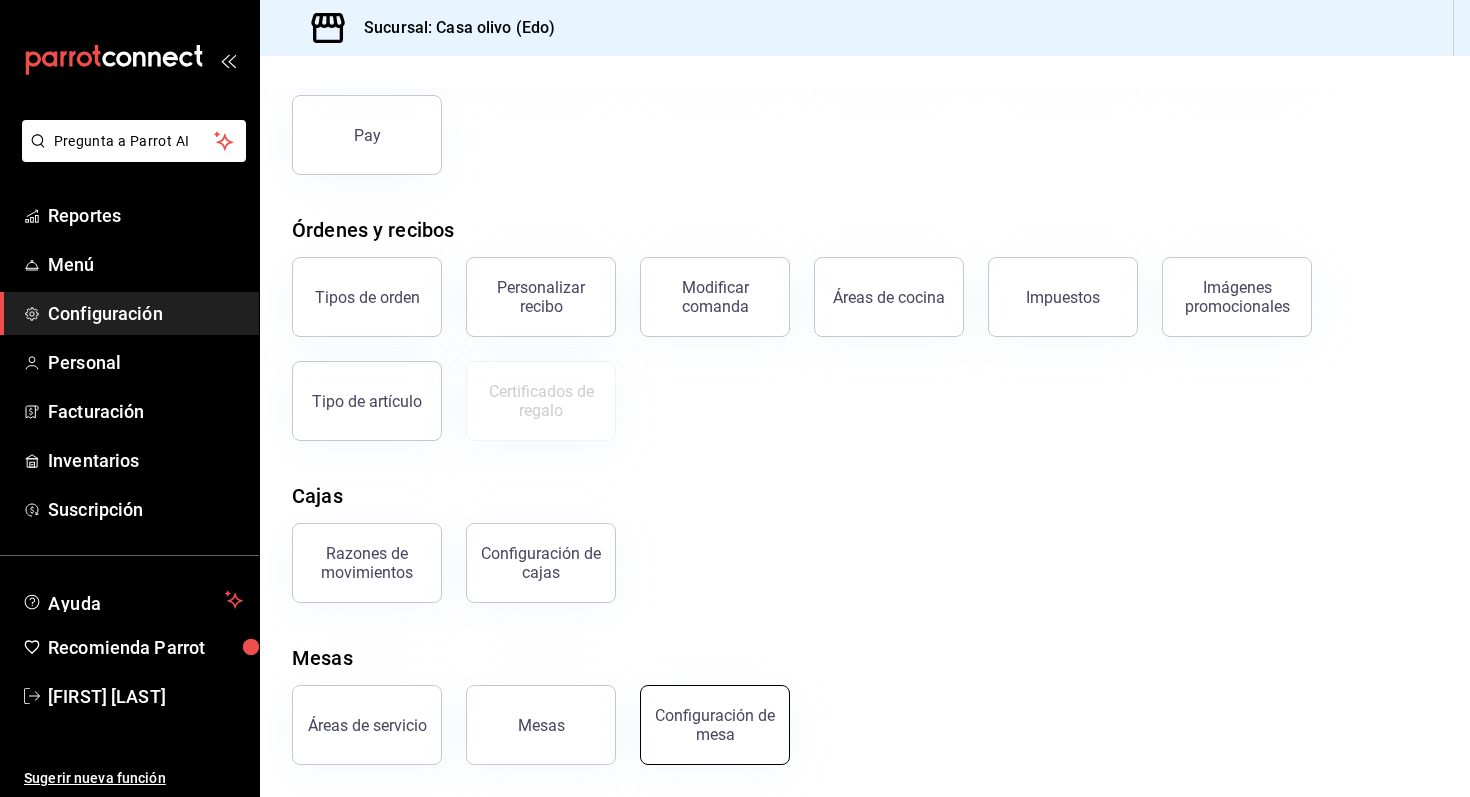 click on "Configuración de mesa" at bounding box center [703, 713] 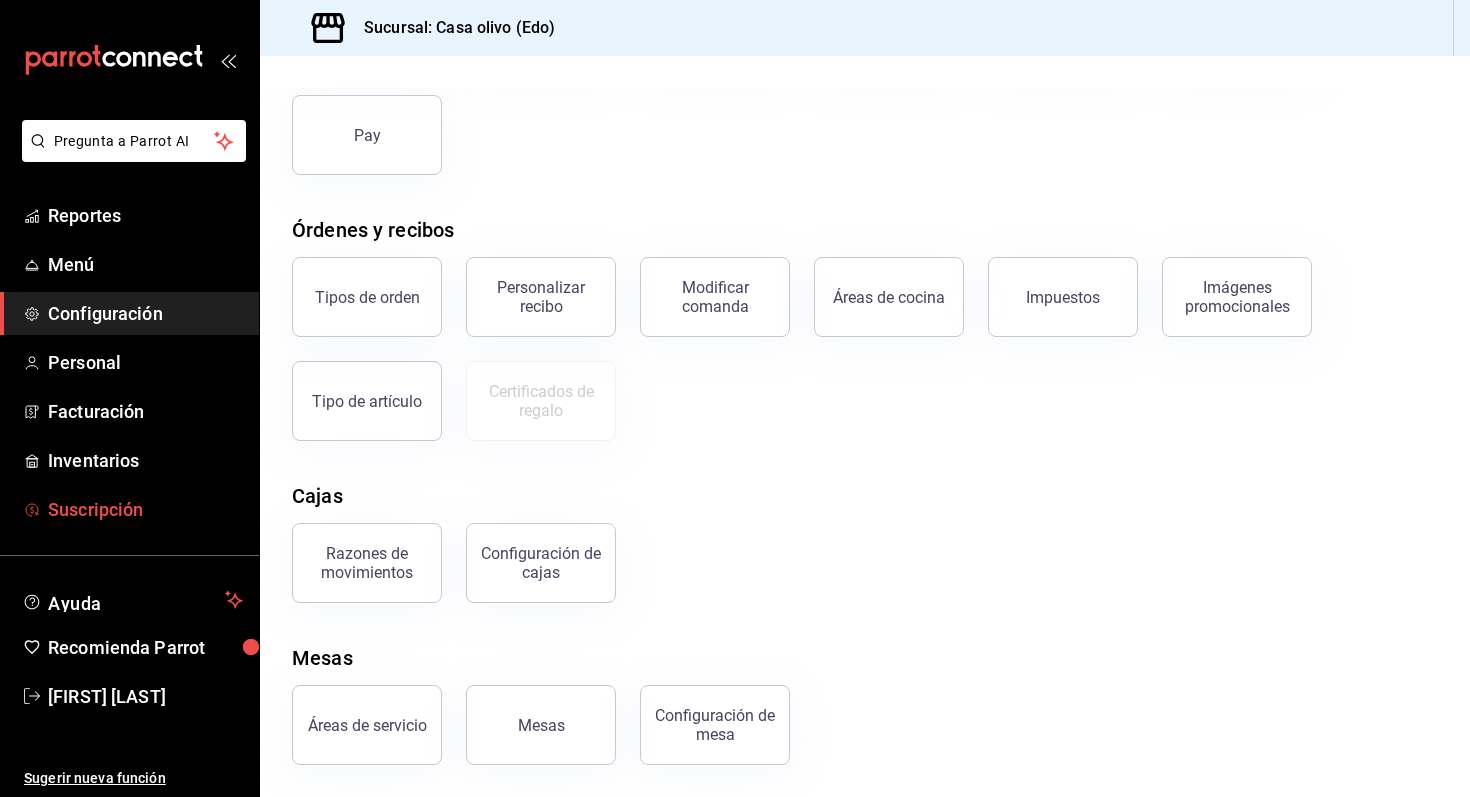 click on "Suscripción" at bounding box center (129, 509) 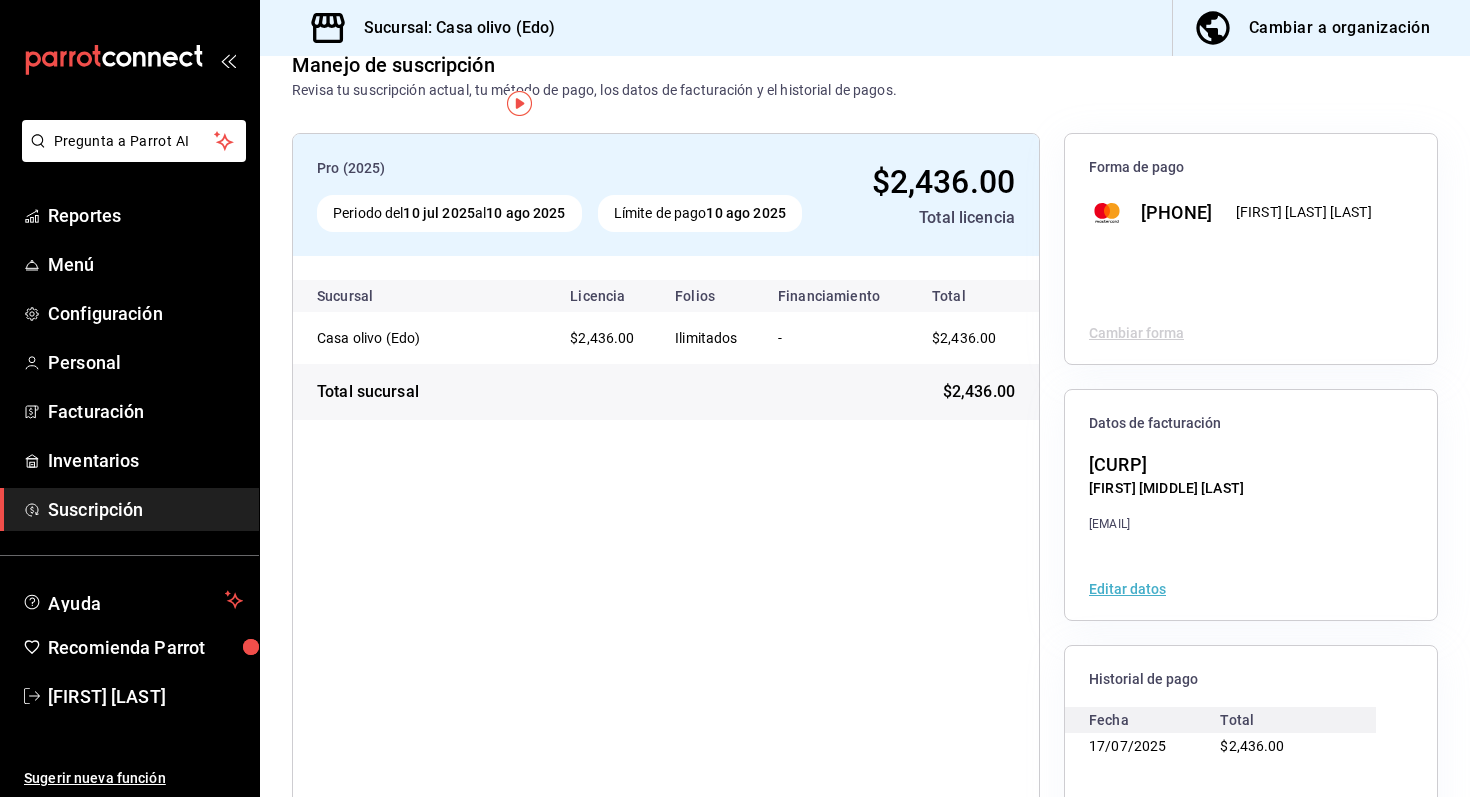 scroll, scrollTop: 0, scrollLeft: 0, axis: both 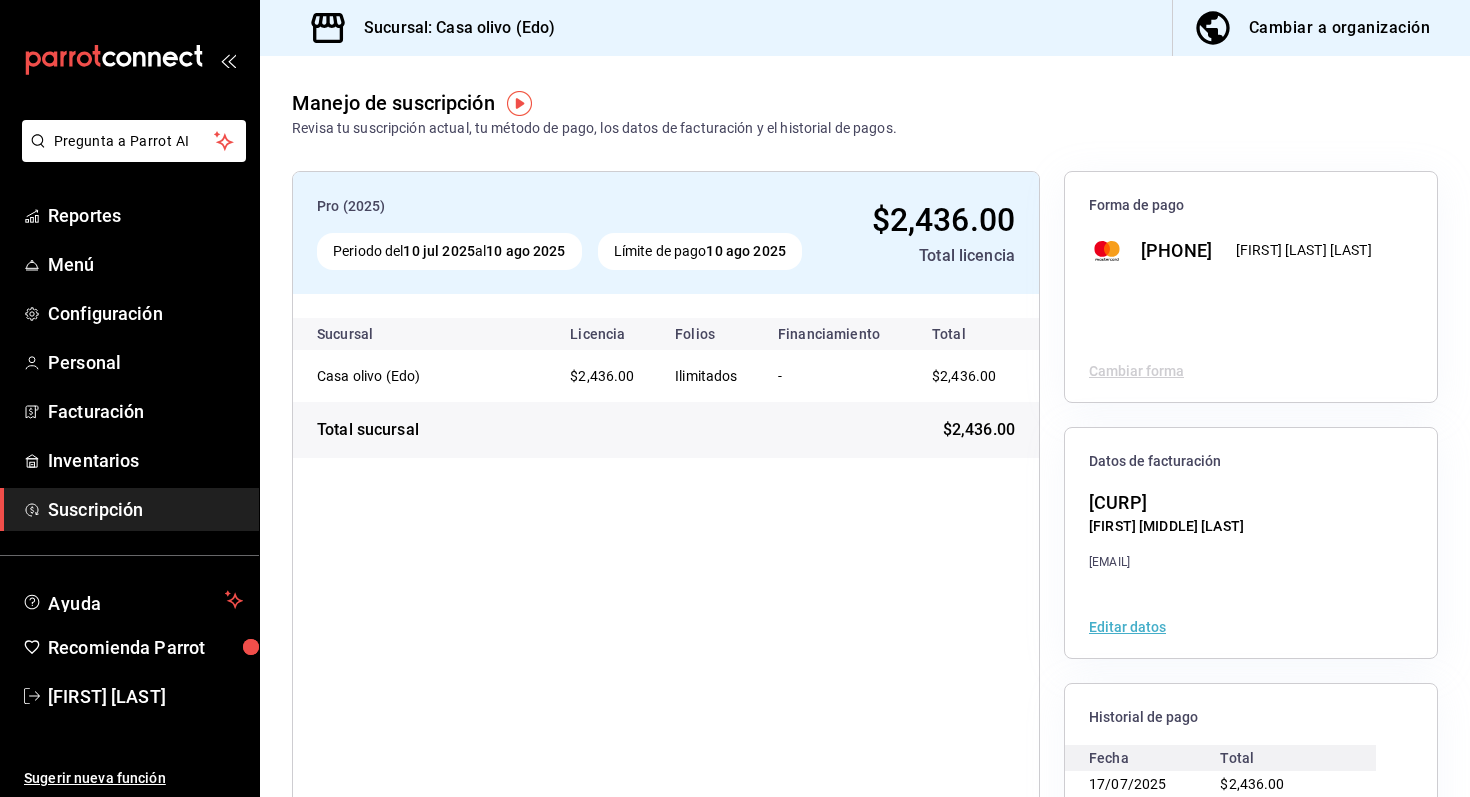 click on "Cambiar a organización" at bounding box center [1339, 28] 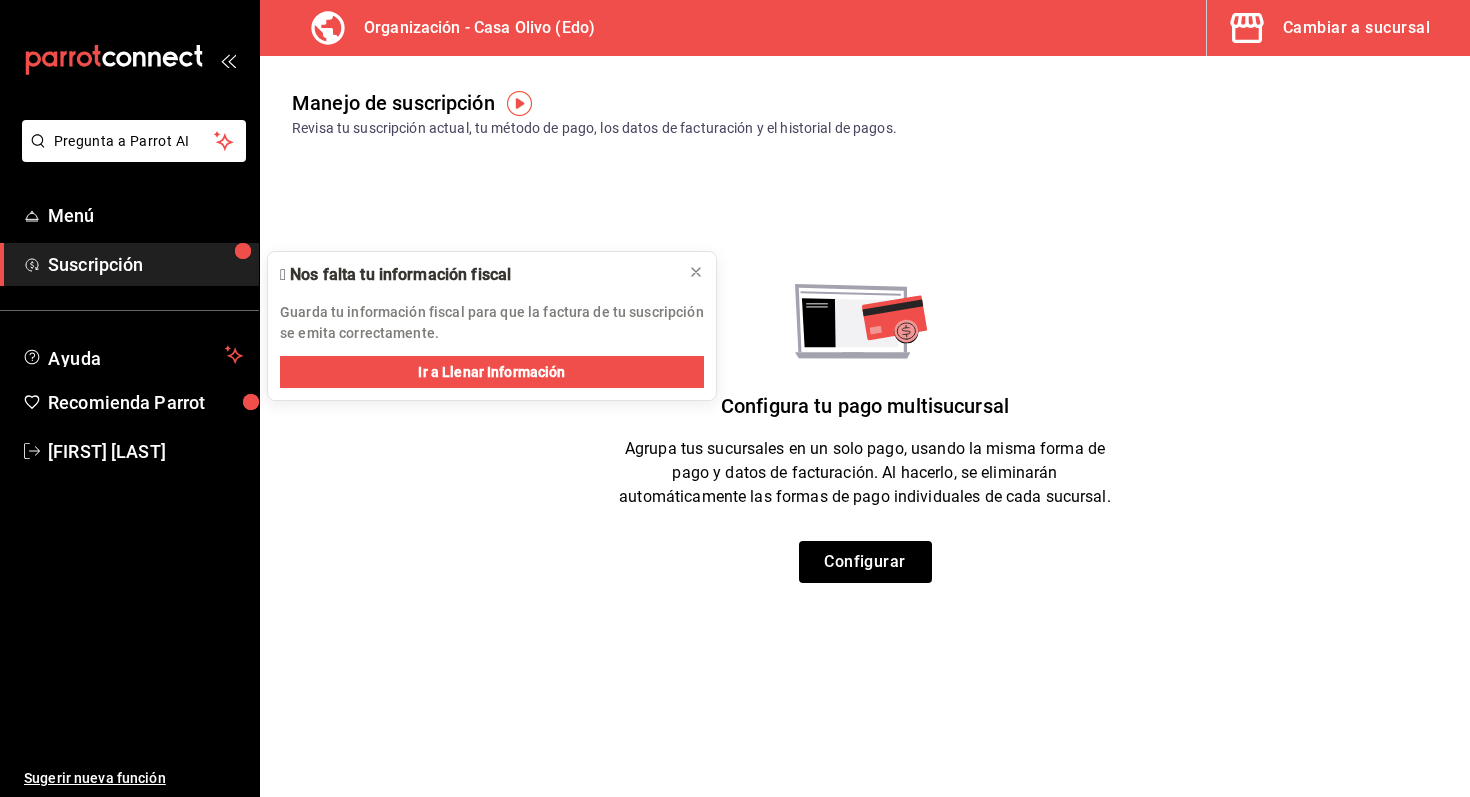 click at bounding box center (519, 103) 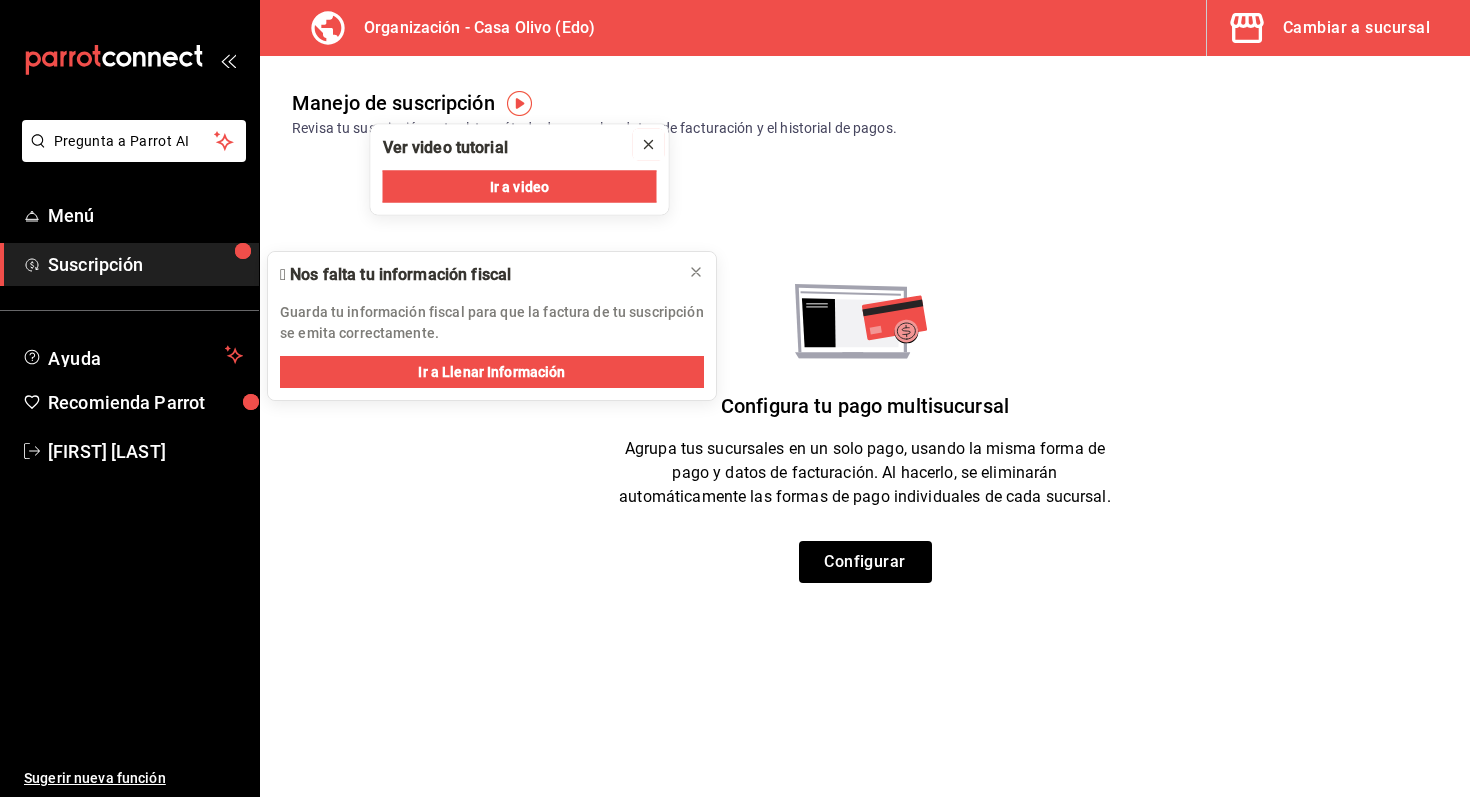 click at bounding box center [649, 145] 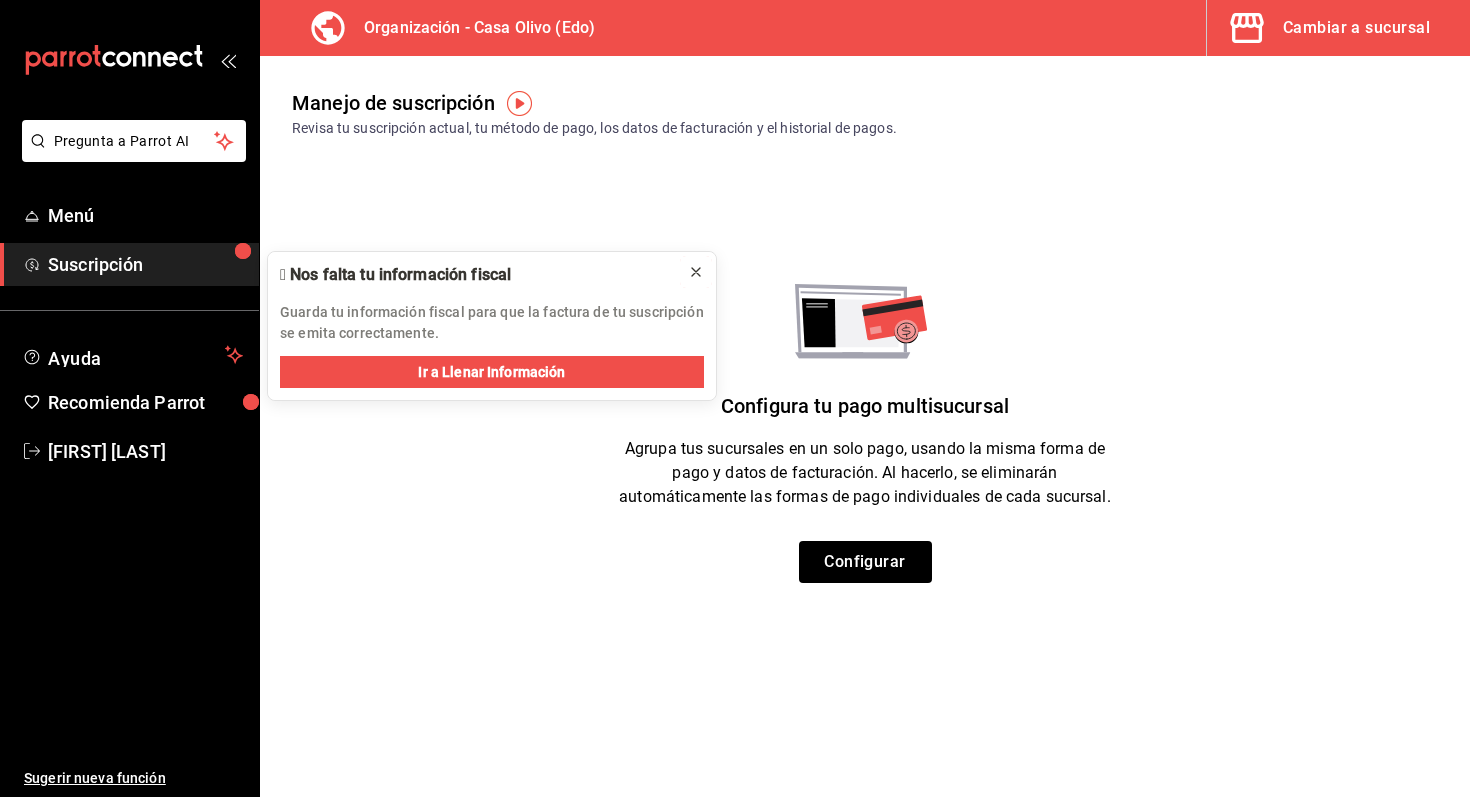 click 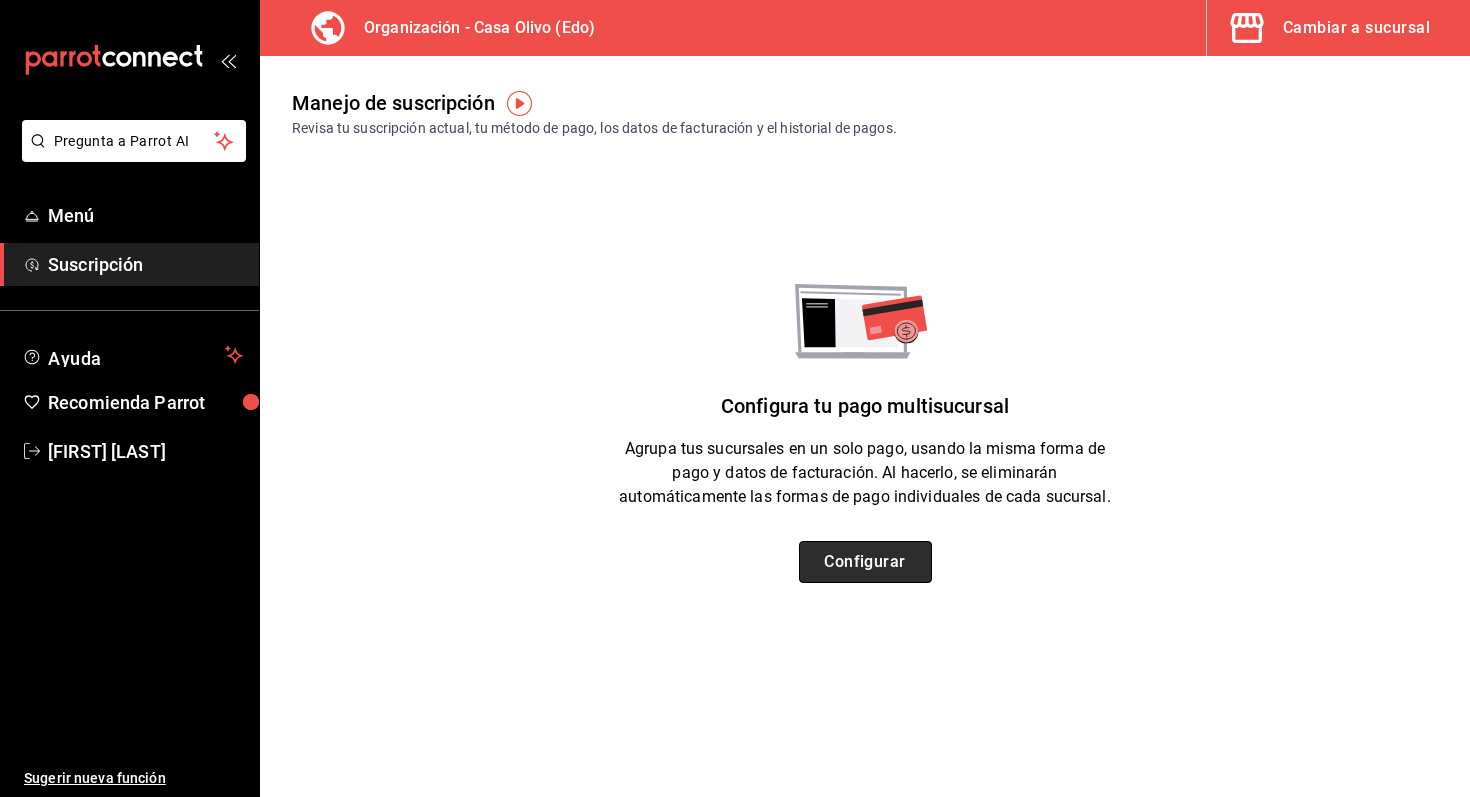 click on "Configurar" at bounding box center (865, 562) 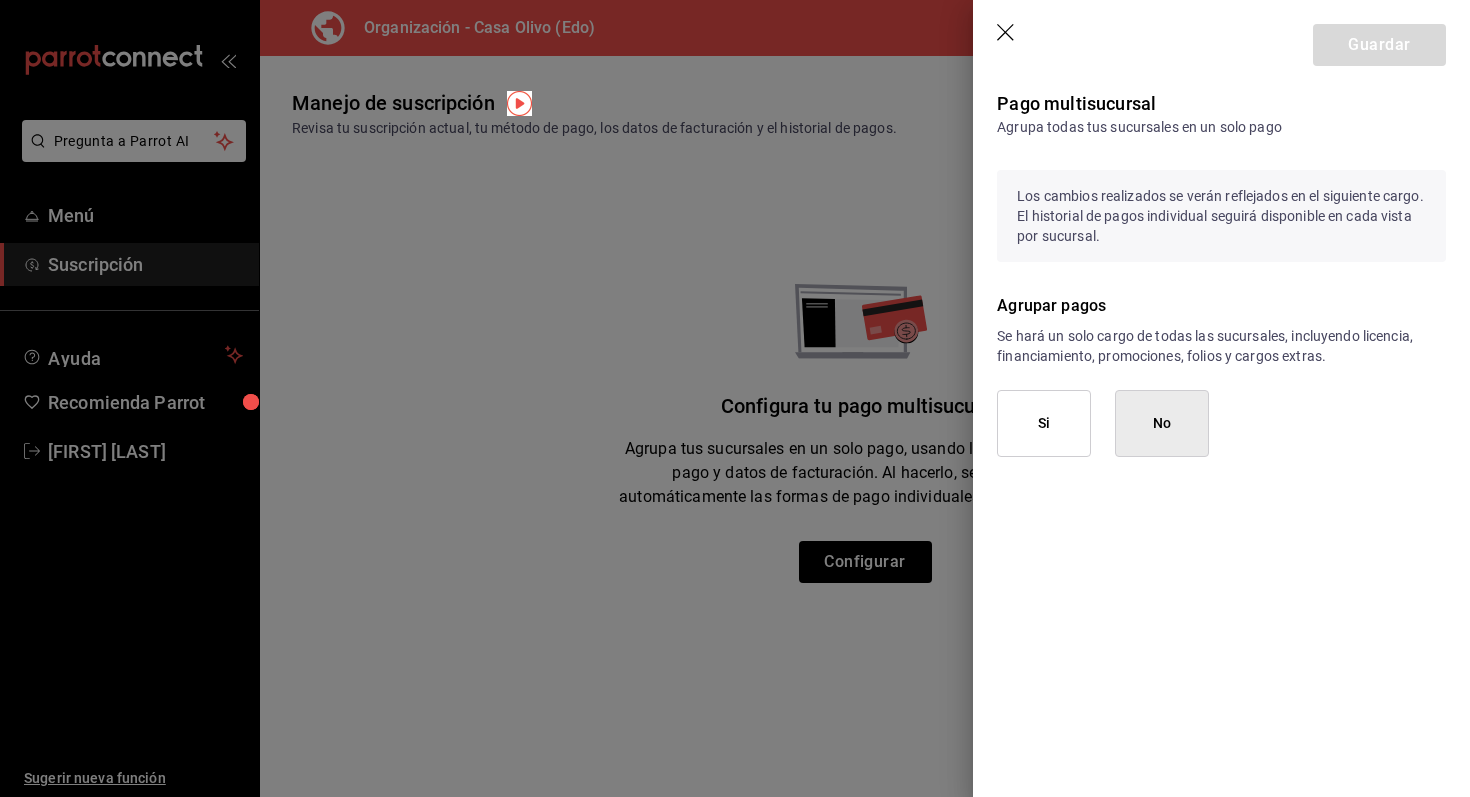click 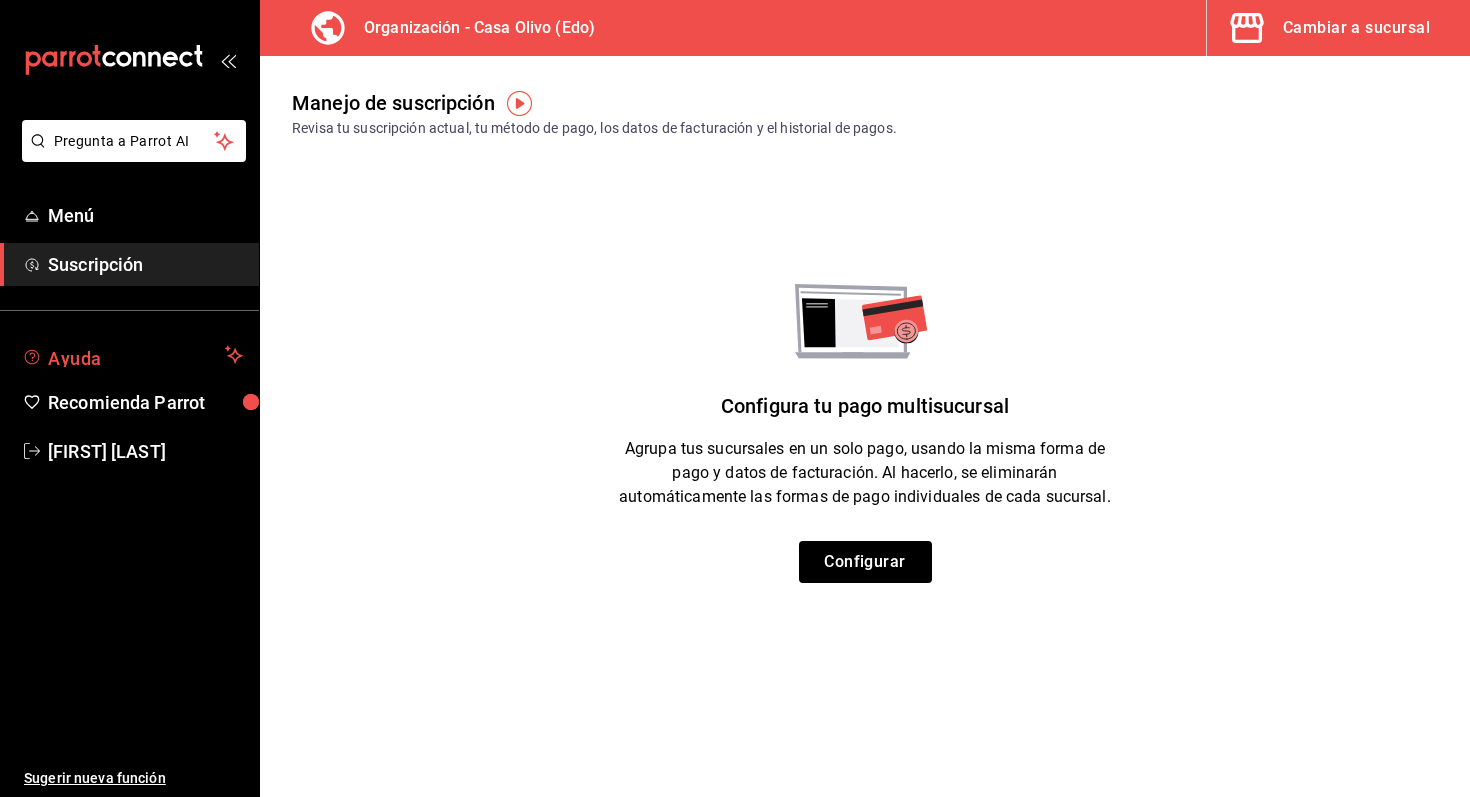 click on "Ayuda" at bounding box center [132, 355] 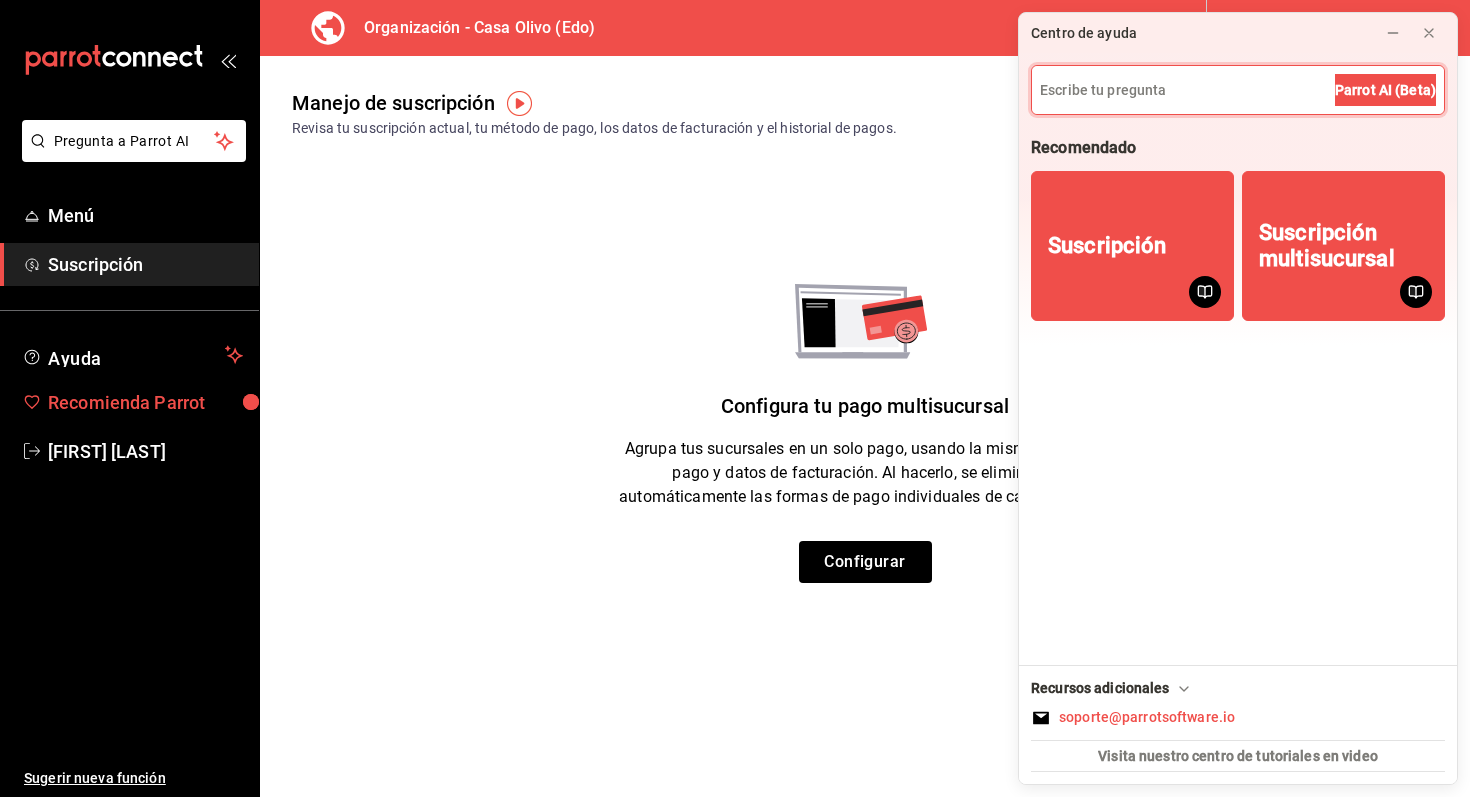 click on "Recomienda Parrot" at bounding box center [145, 402] 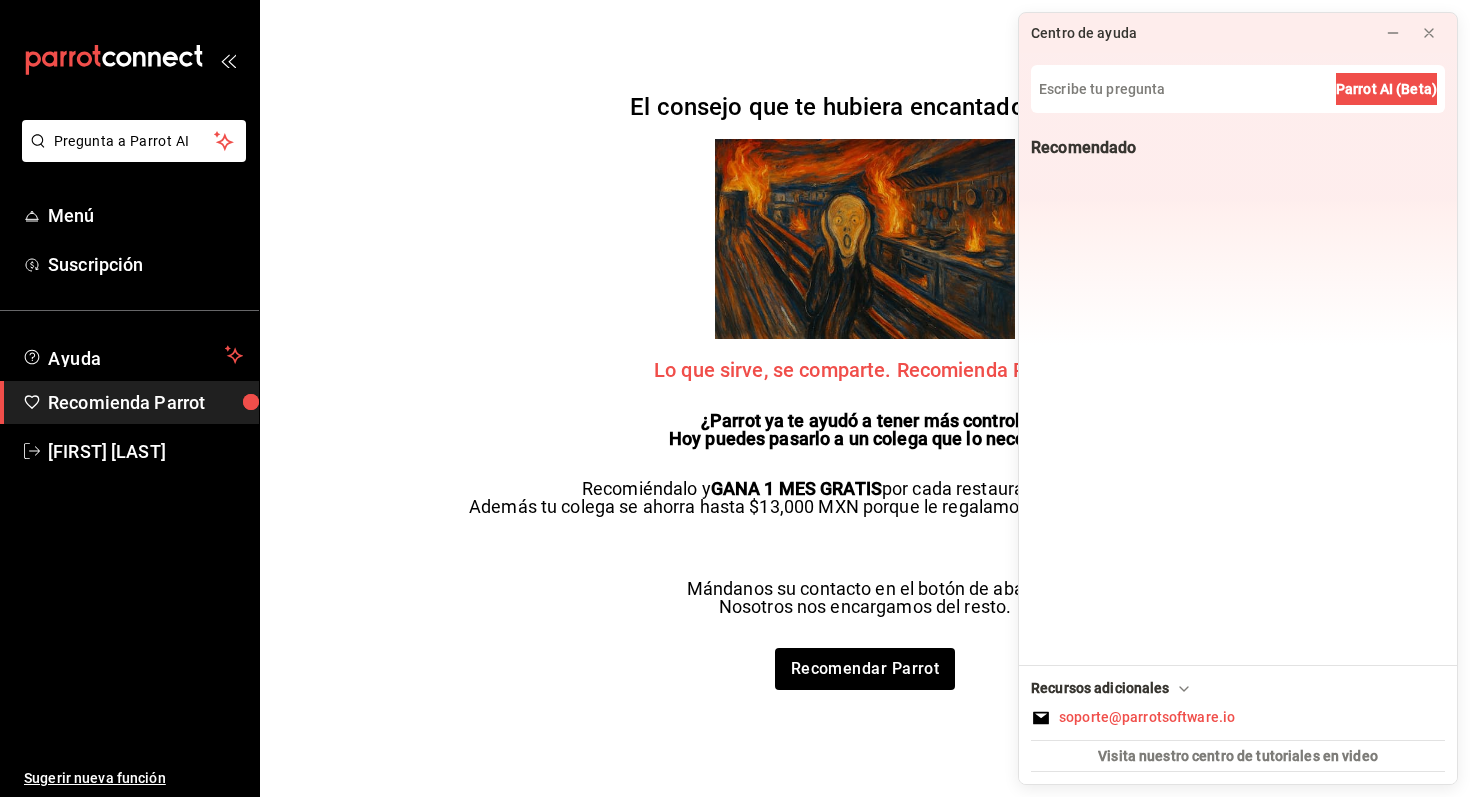 click on "Pregunta a Parrot AI Menú Suscripción Ayuda Recomienda Parrot [FIRST] [LAST] Sugerir nueva función El consejo que te hubiera encantado recibir Lo que sirve, se comparte. Recomienda Parrot. ¿Parrot ya te ayudó a tener más control? Hoy puedes pasarlo a un colega que lo necesita. Recomiéndalo y GANA 1 MES GRATIS por cada restaurante que se una. Además tu colega se ahorra hasta $13,000 MXN porque le regalamos su pago de implementación. Mándanos su contacto en el botón de abajo. Nosotros nos encargamos del resto. Recomendar Parrot" at bounding box center [735, 398] 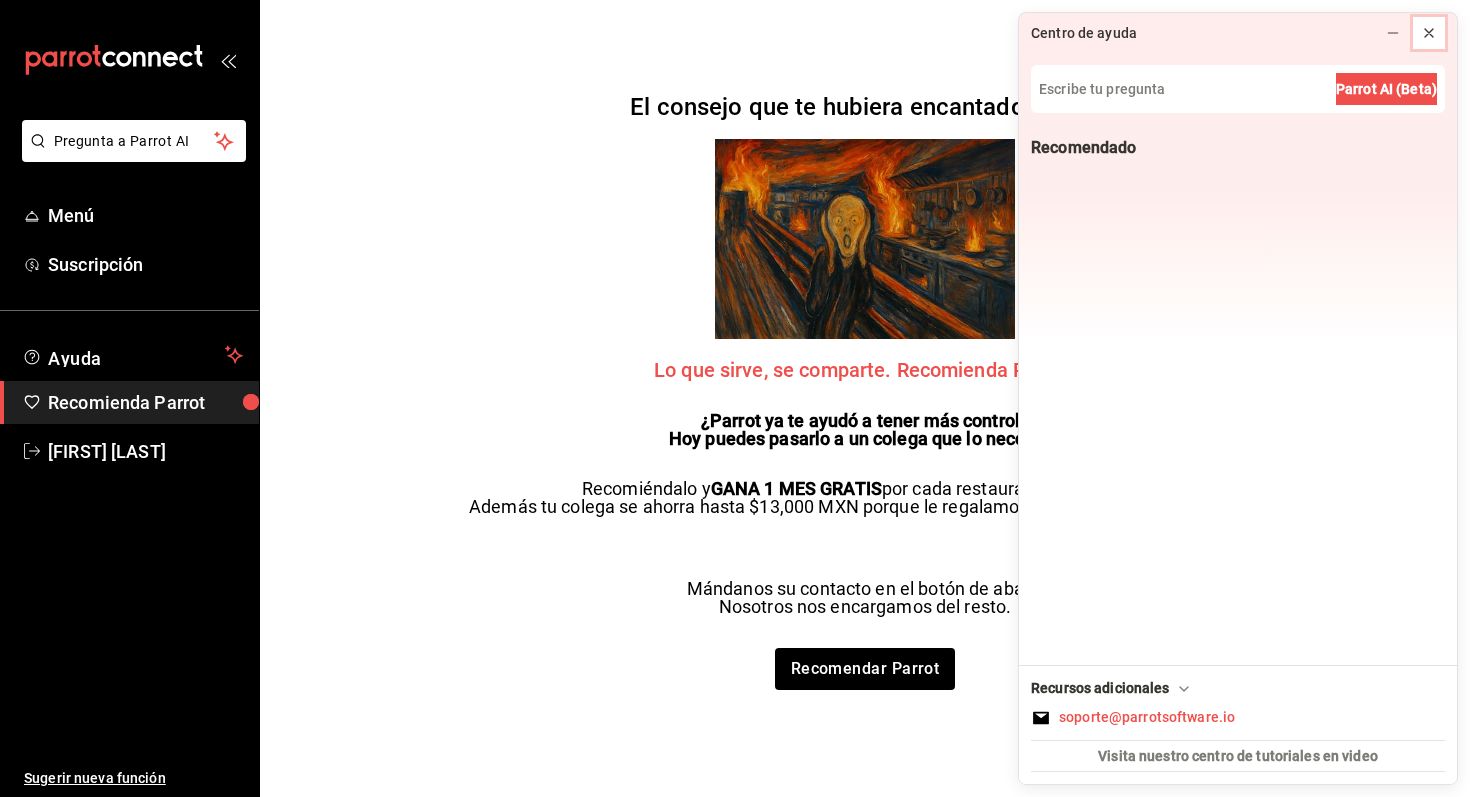 click 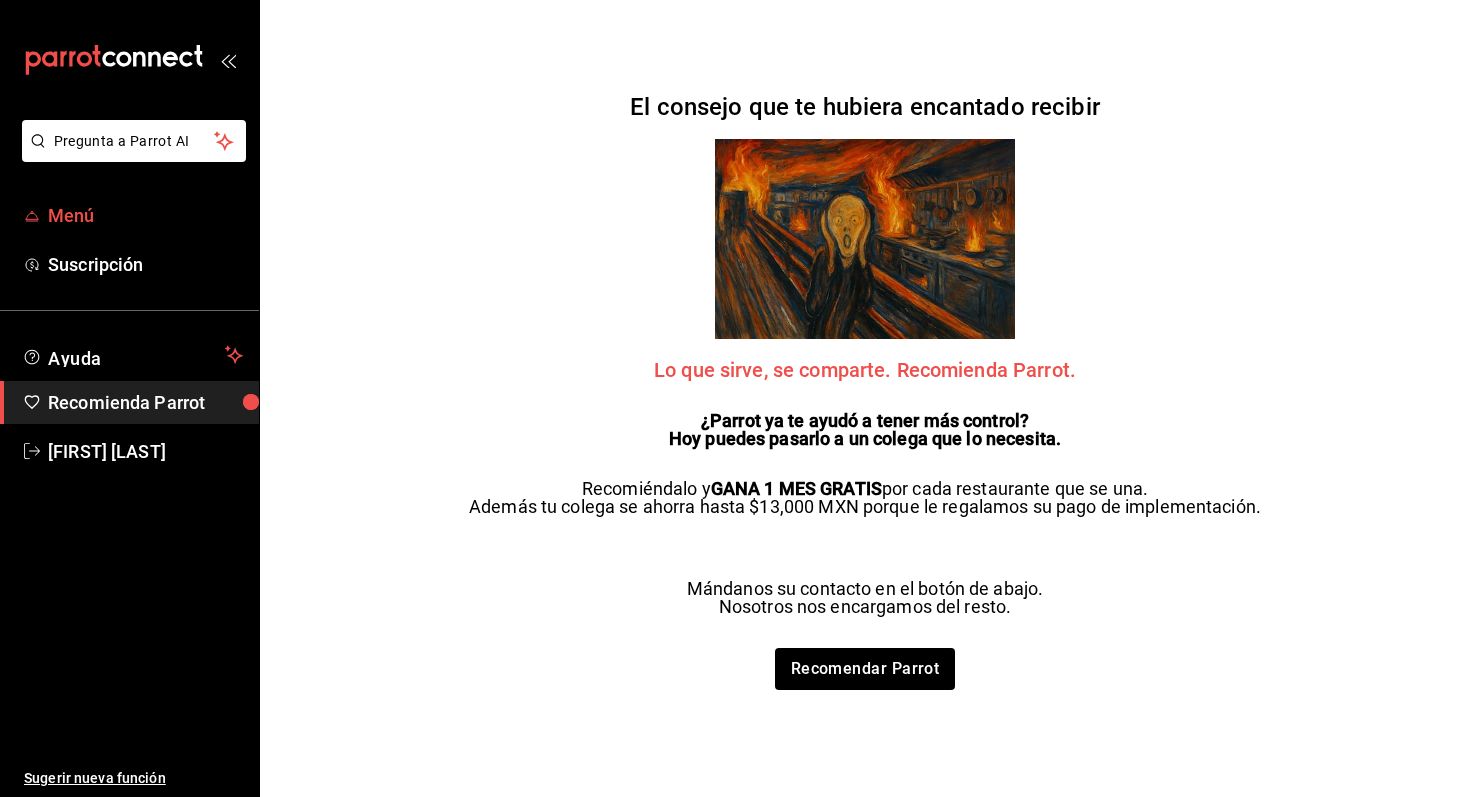 click on "Menú" at bounding box center [145, 215] 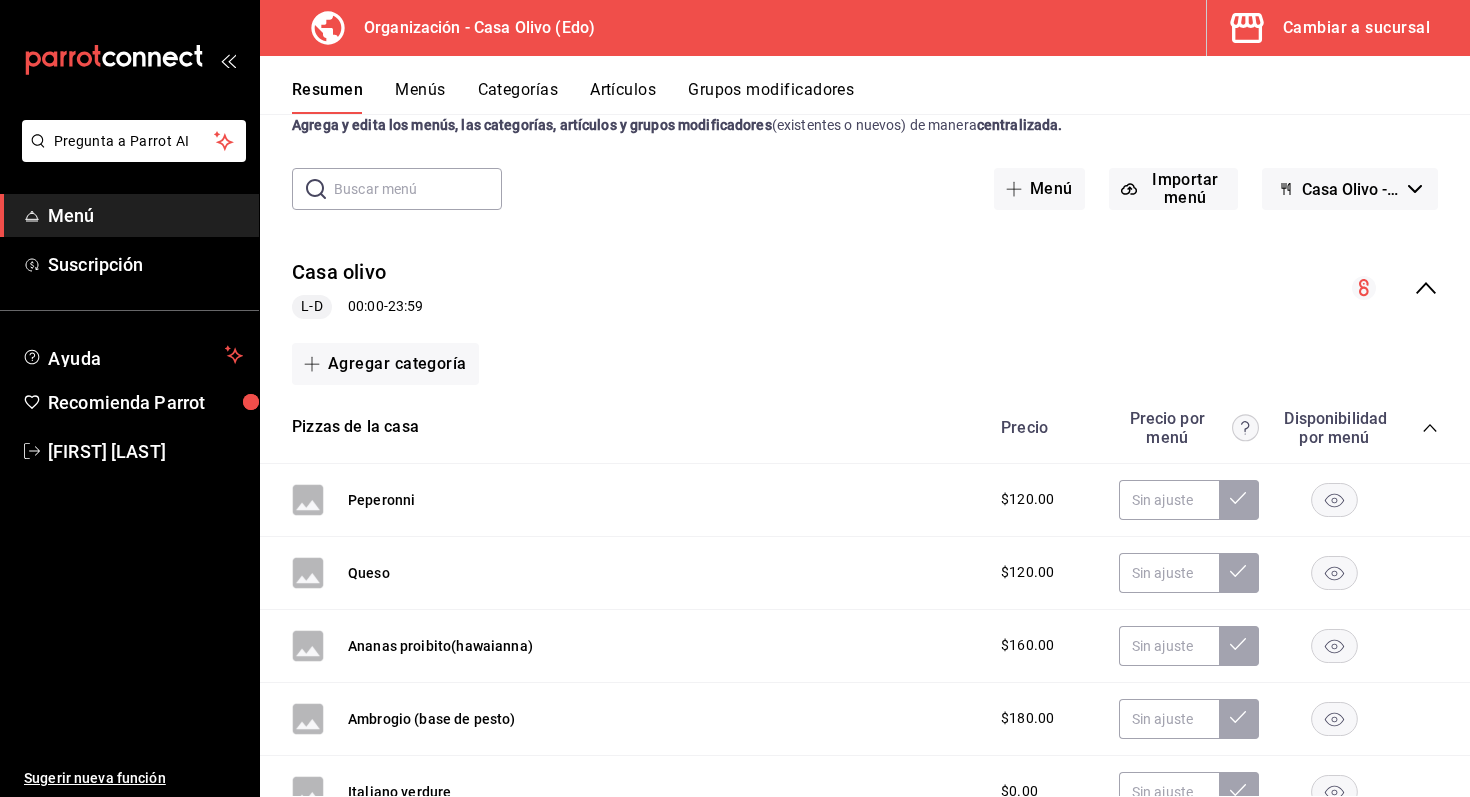scroll, scrollTop: 62, scrollLeft: 0, axis: vertical 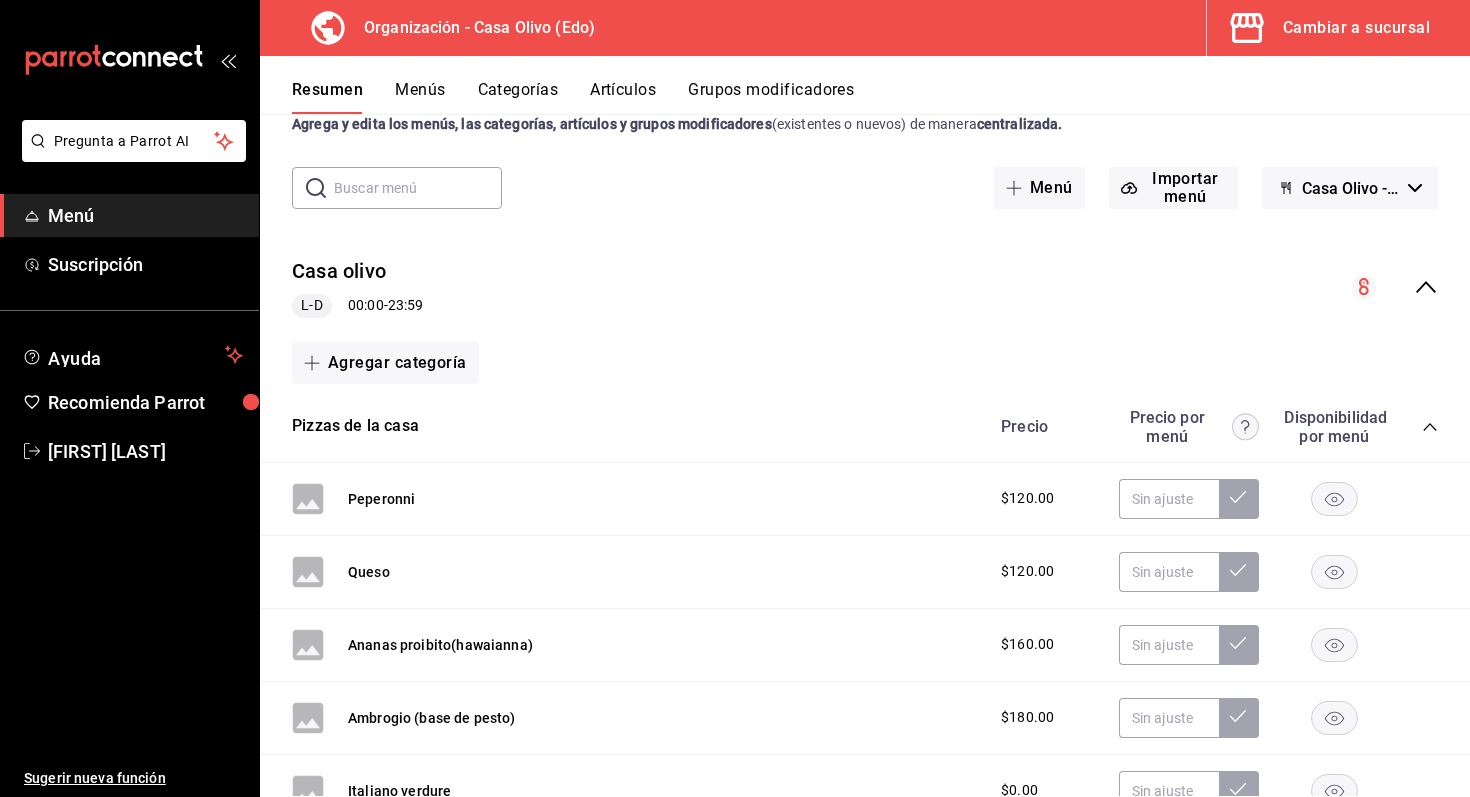 click on "Menús" at bounding box center [420, 97] 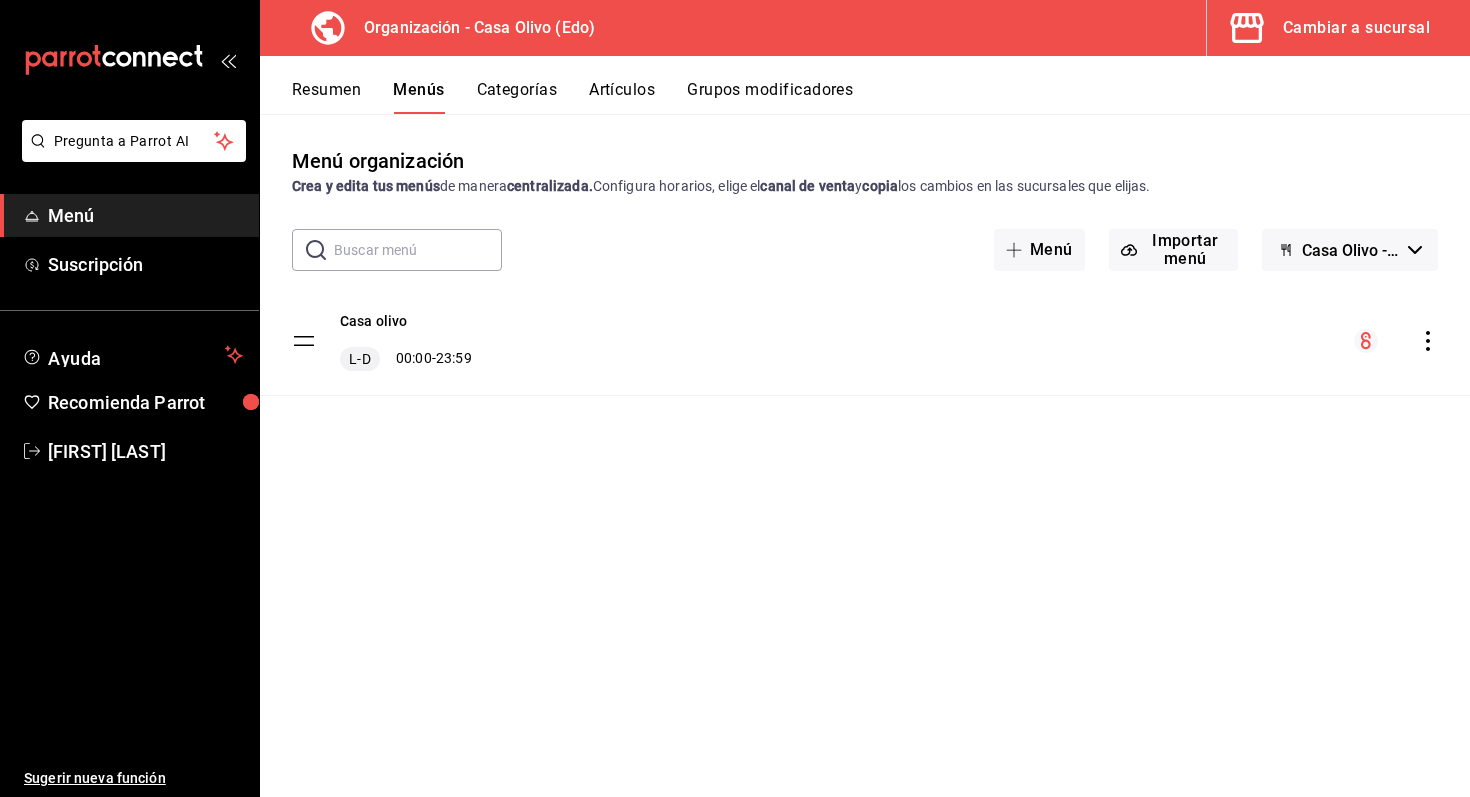 click on "Categorías" at bounding box center [517, 97] 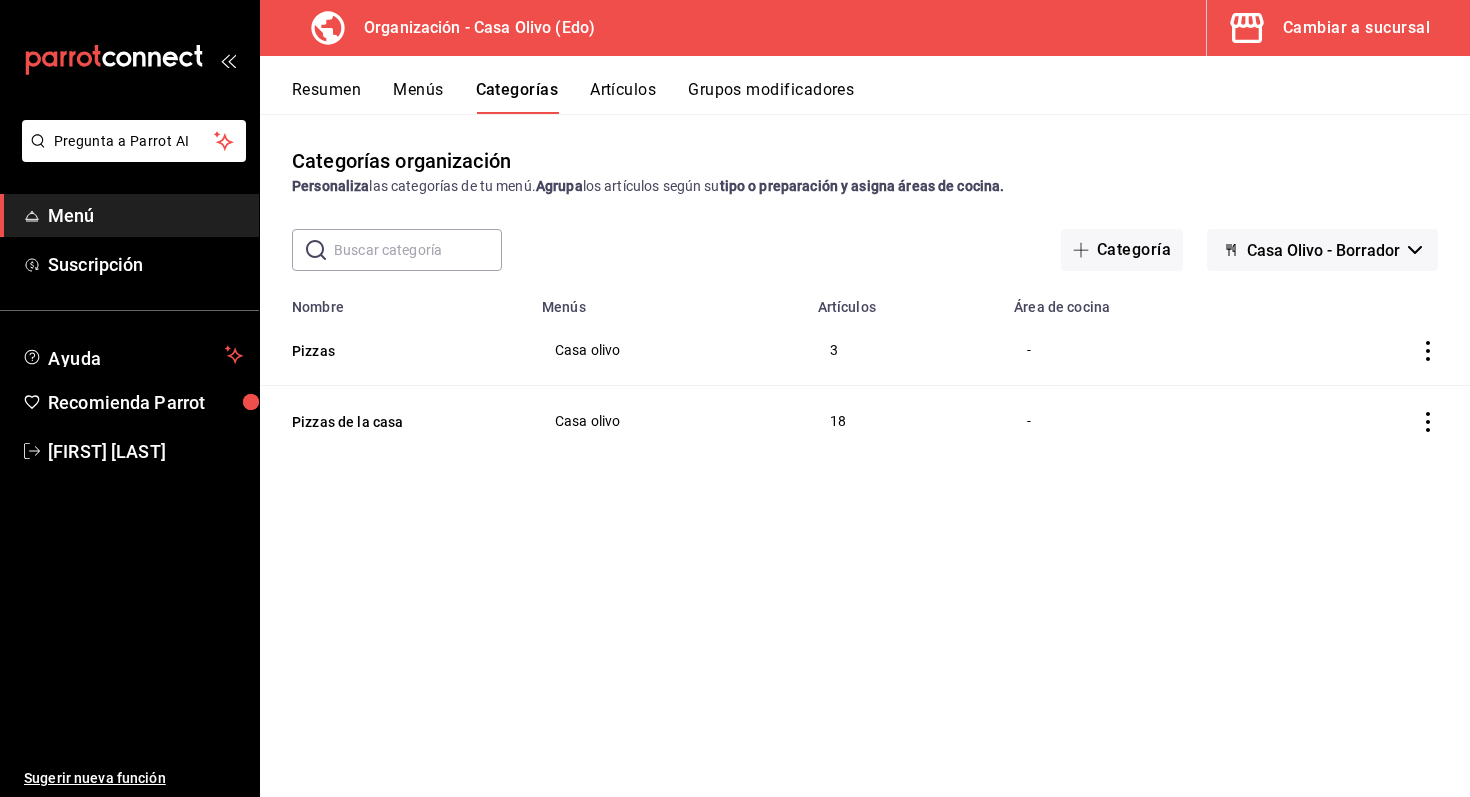 click on "Artículos" at bounding box center [623, 97] 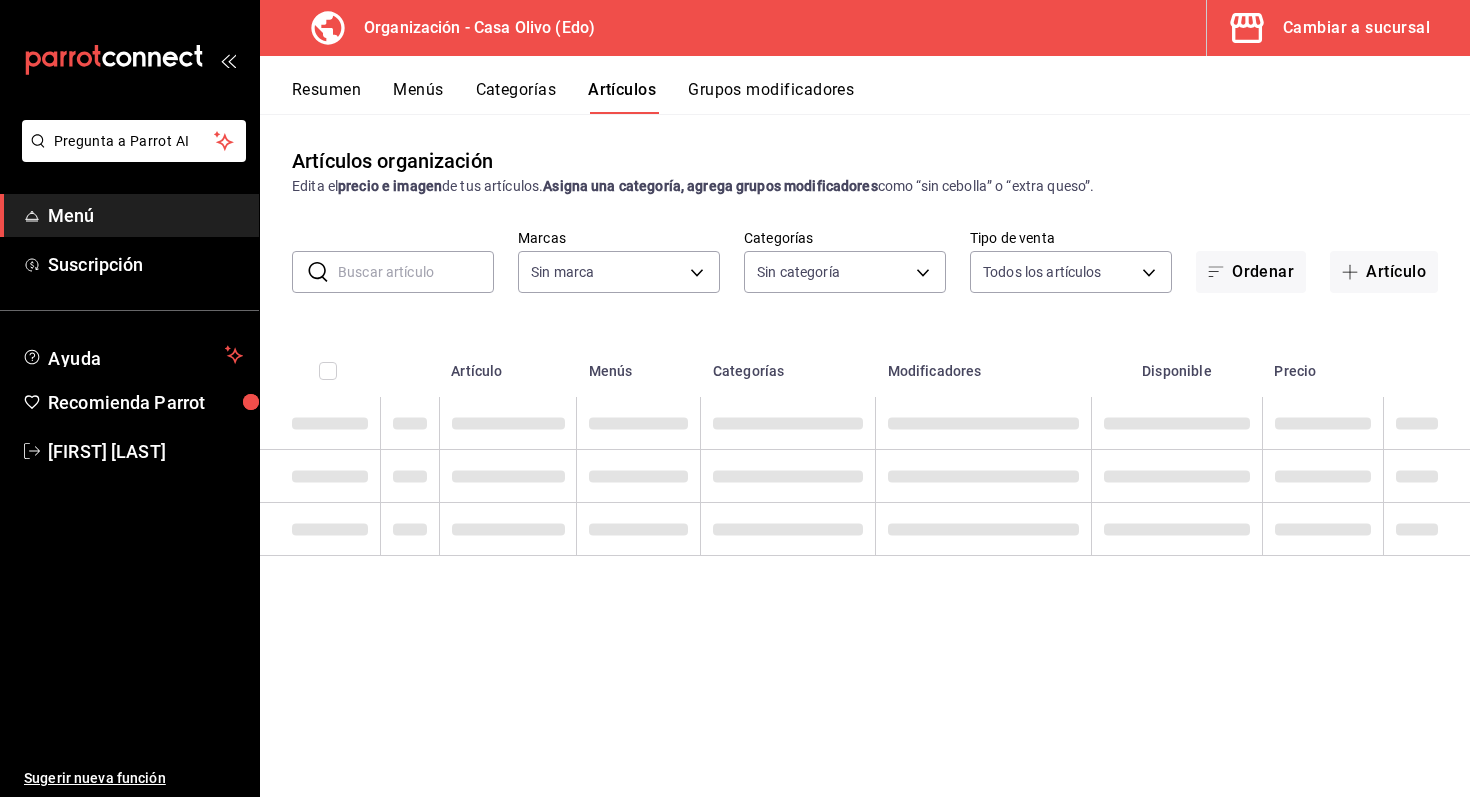 type on "7b146f4c-86bd-4d8d-a4c2-0250ba4477af" 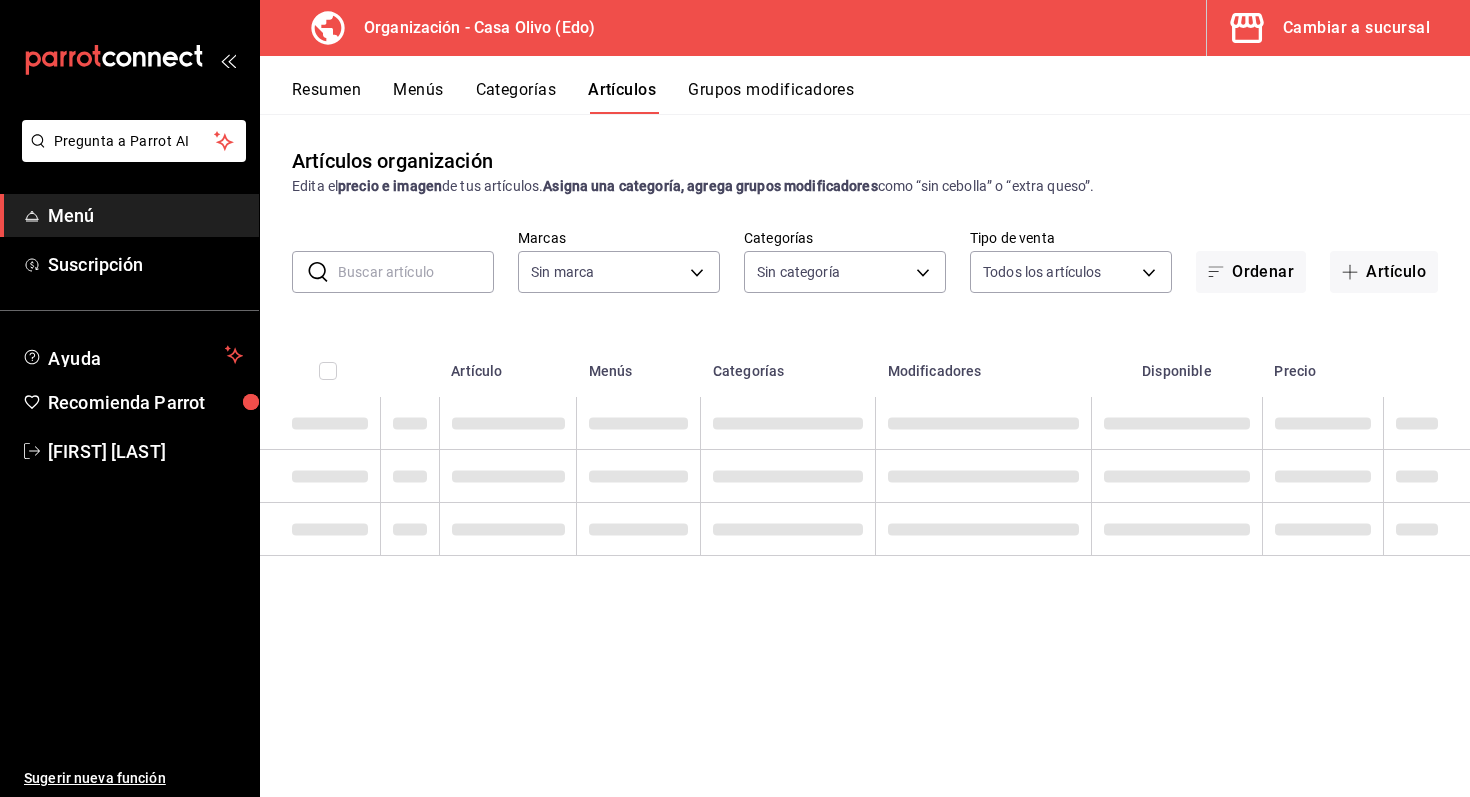 type on "0213af9d-9d80-4030-980a-51de88ab847e,4470266d-e539-4171-95ef-2d777afea051" 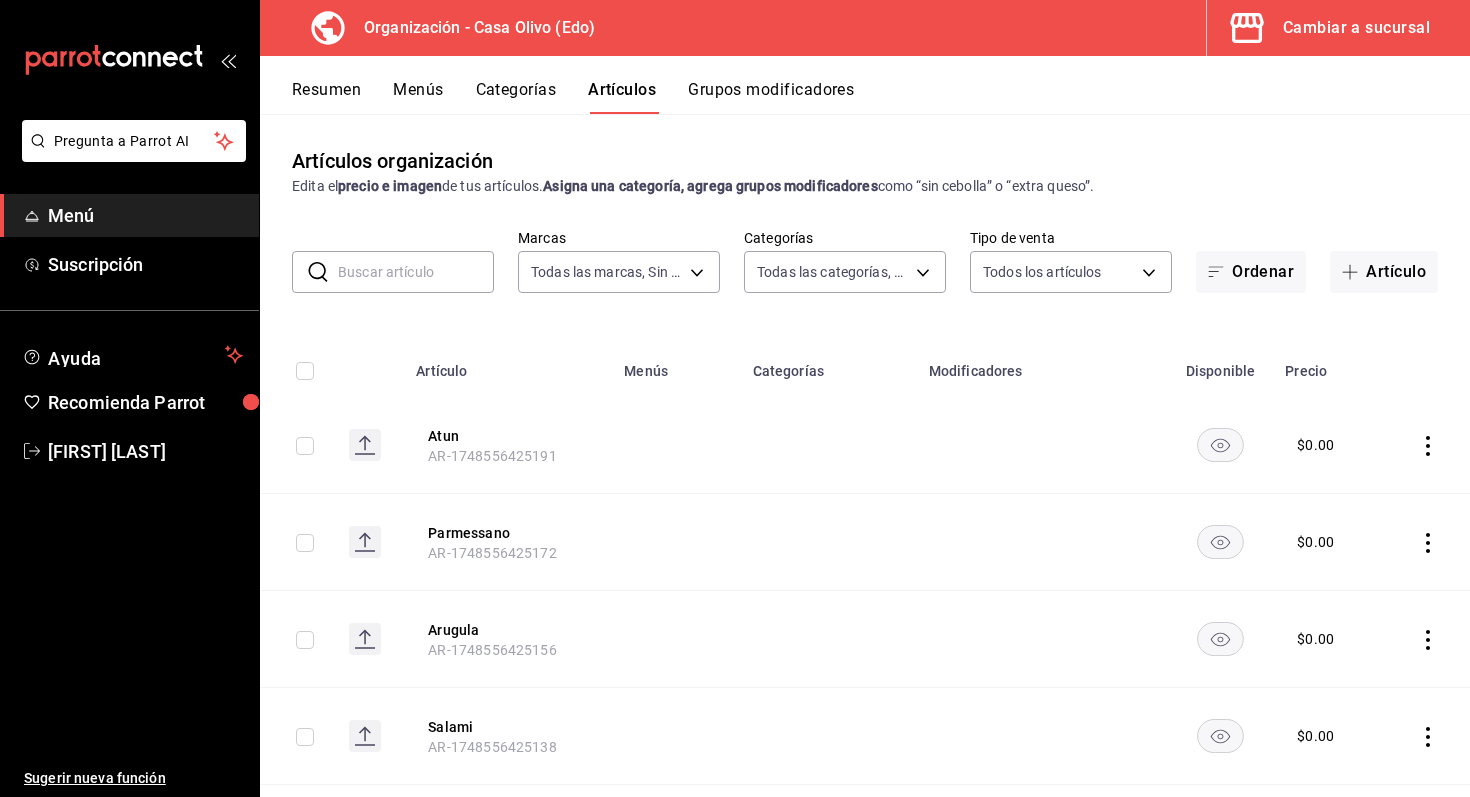 click on "Grupos modificadores" at bounding box center (771, 97) 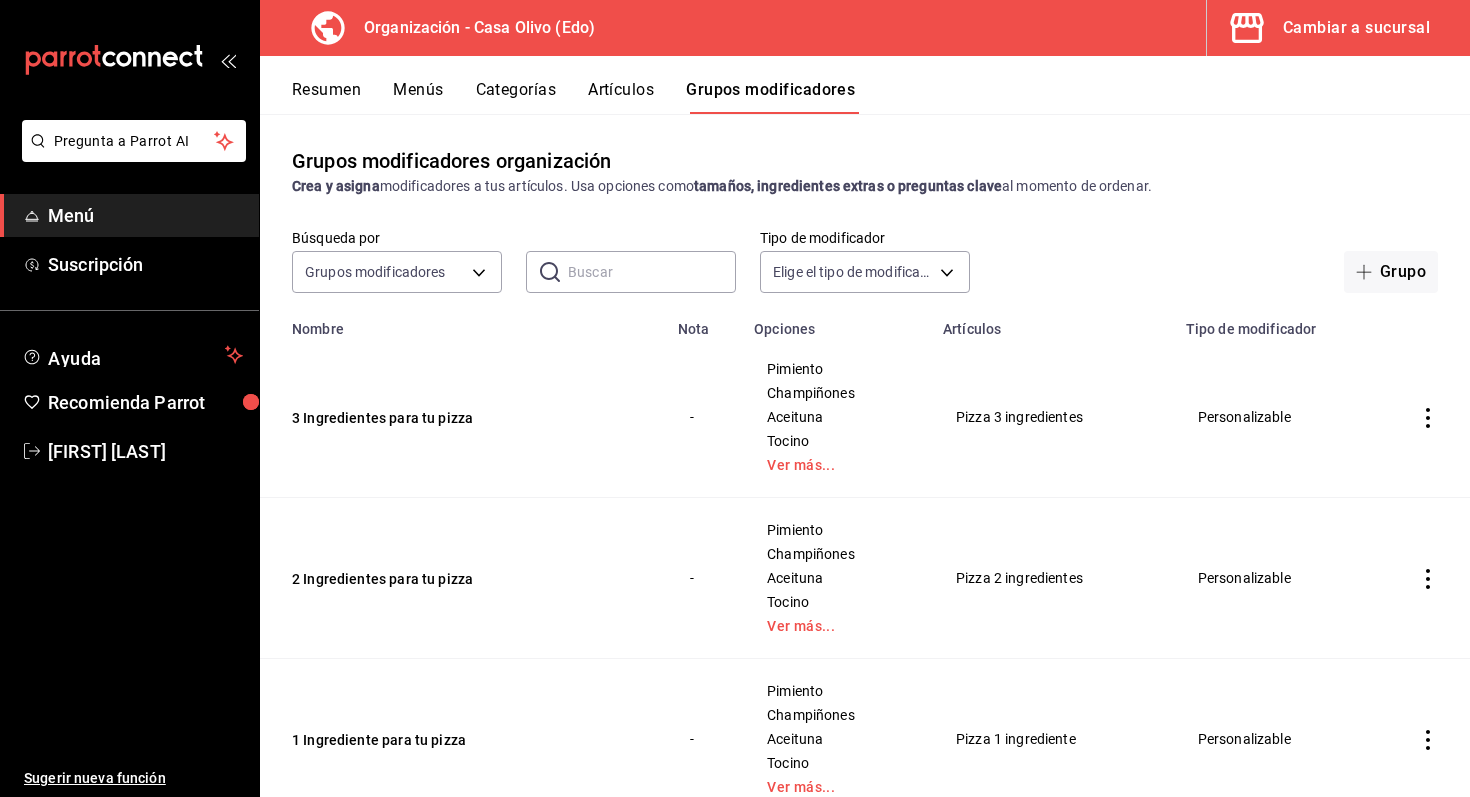 scroll, scrollTop: 71, scrollLeft: 0, axis: vertical 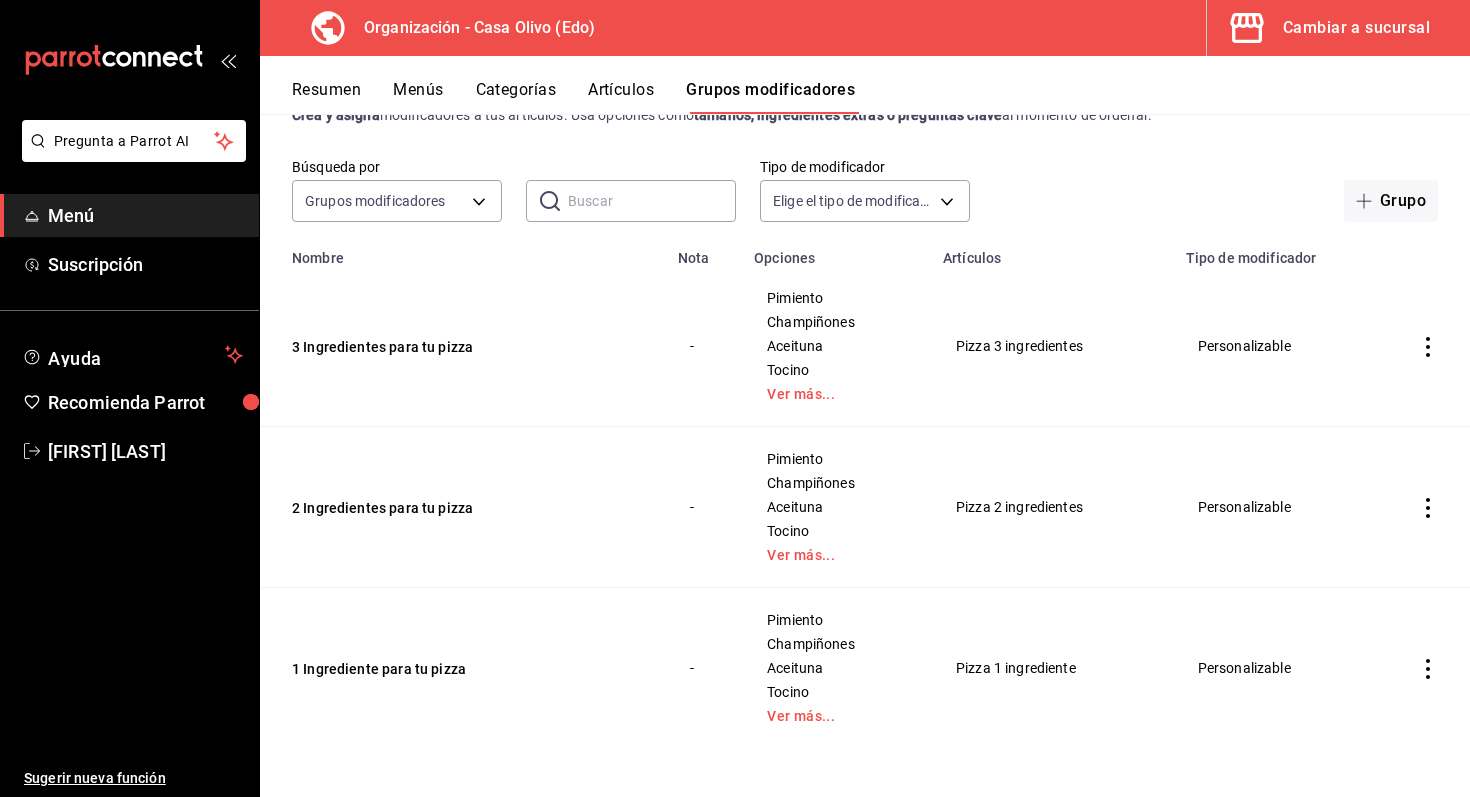 click on "Cambiar a sucursal" at bounding box center (1356, 28) 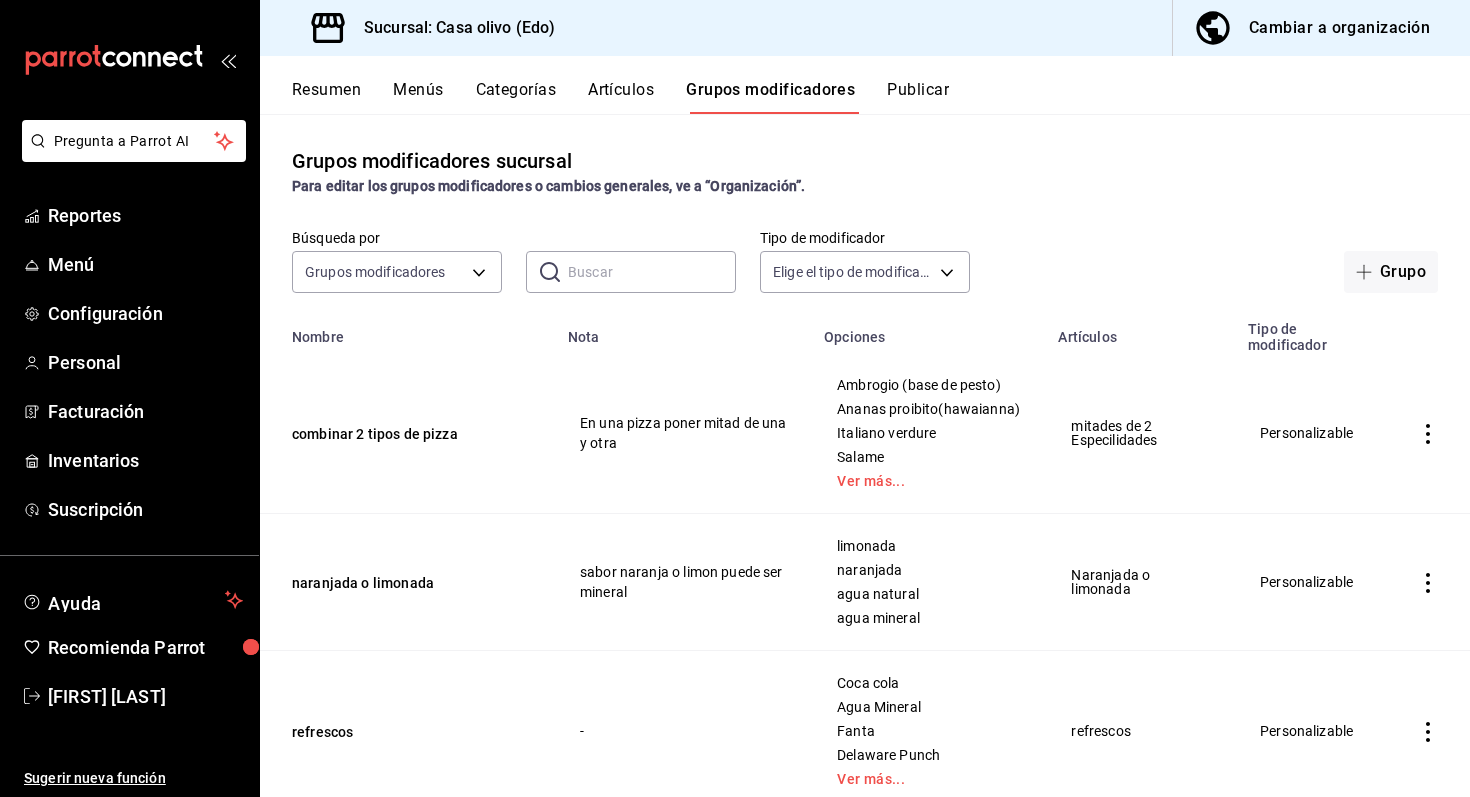 click on "Publicar" at bounding box center (918, 97) 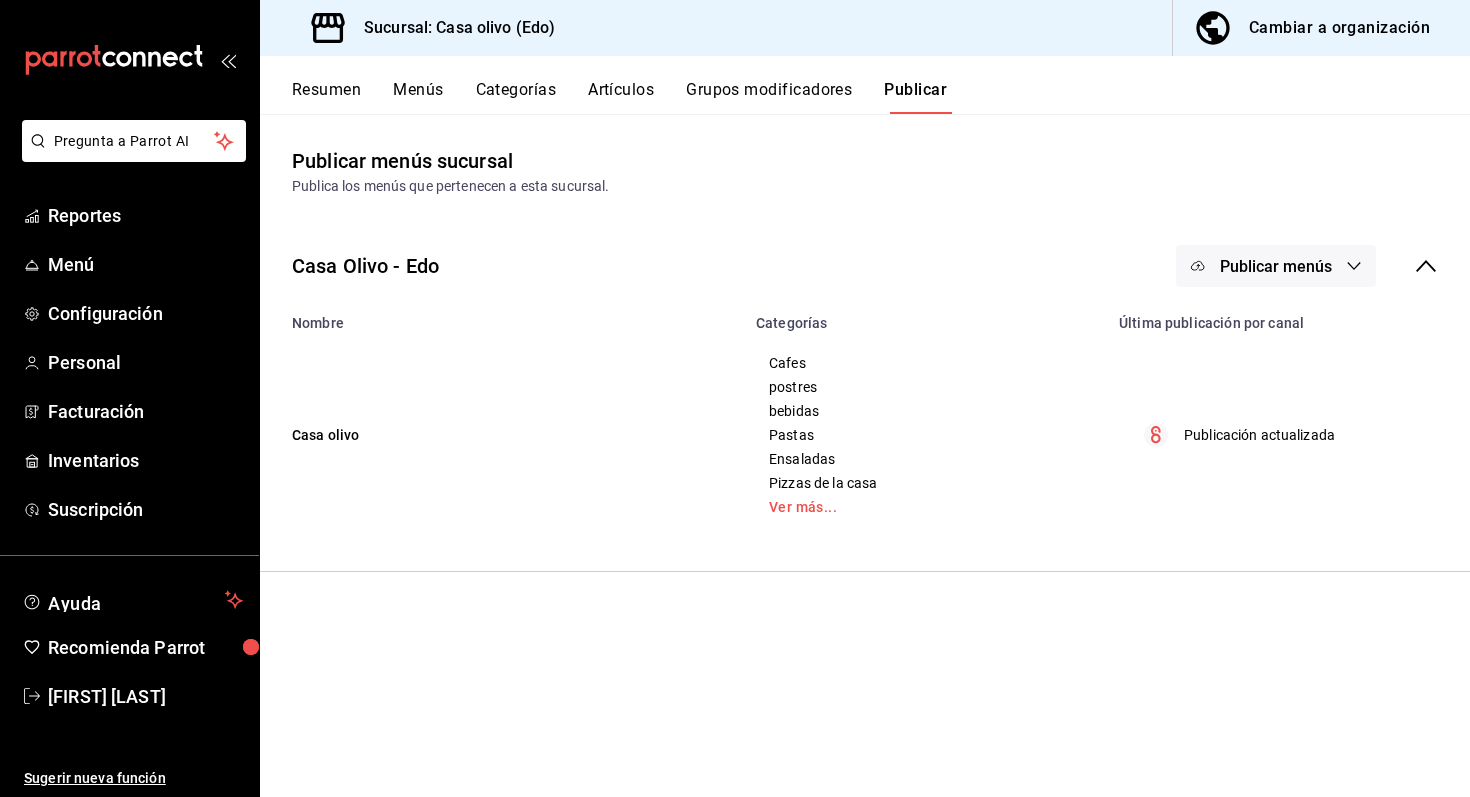 click on "Grupos modificadores" at bounding box center (769, 97) 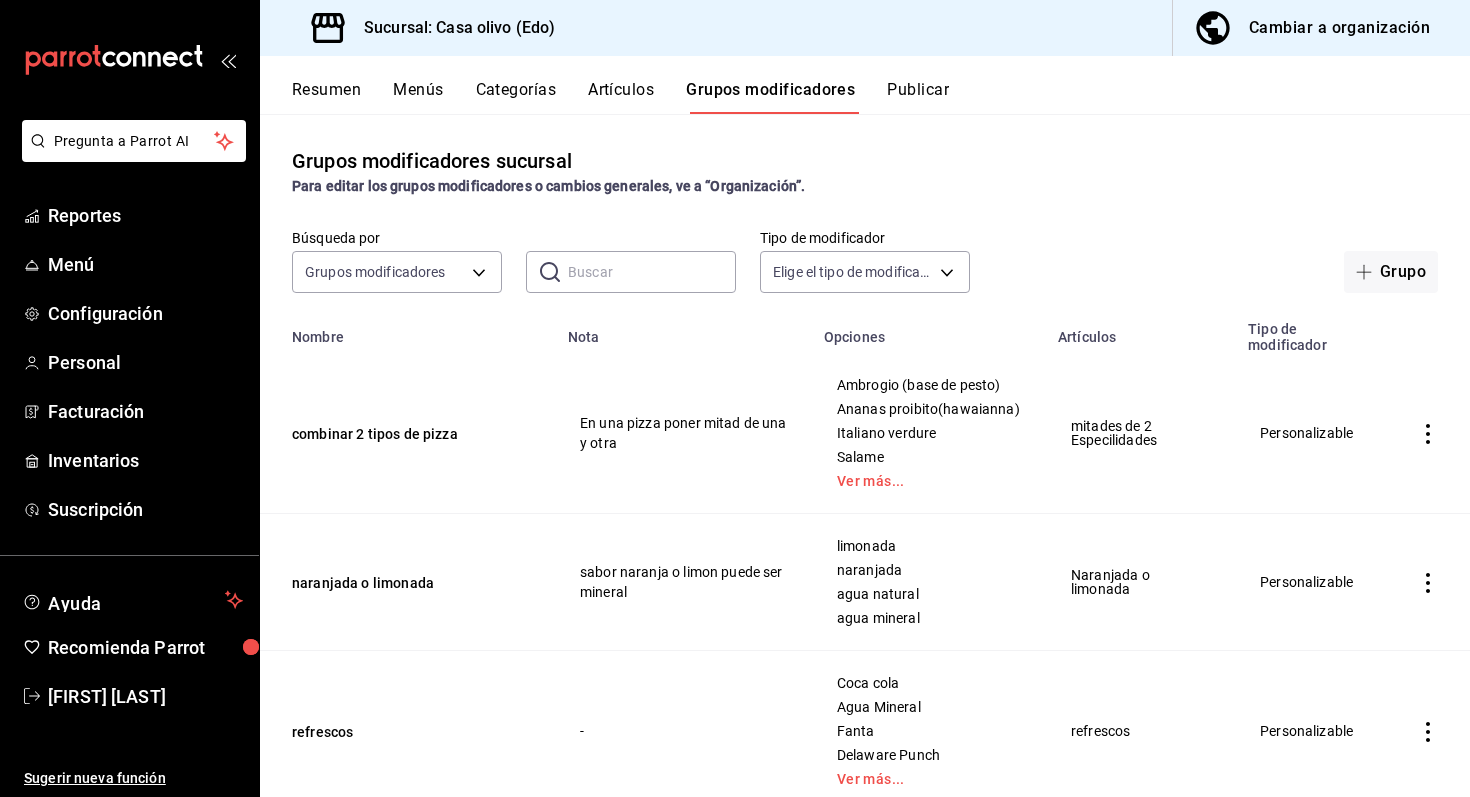 click on "Artículos" at bounding box center (621, 97) 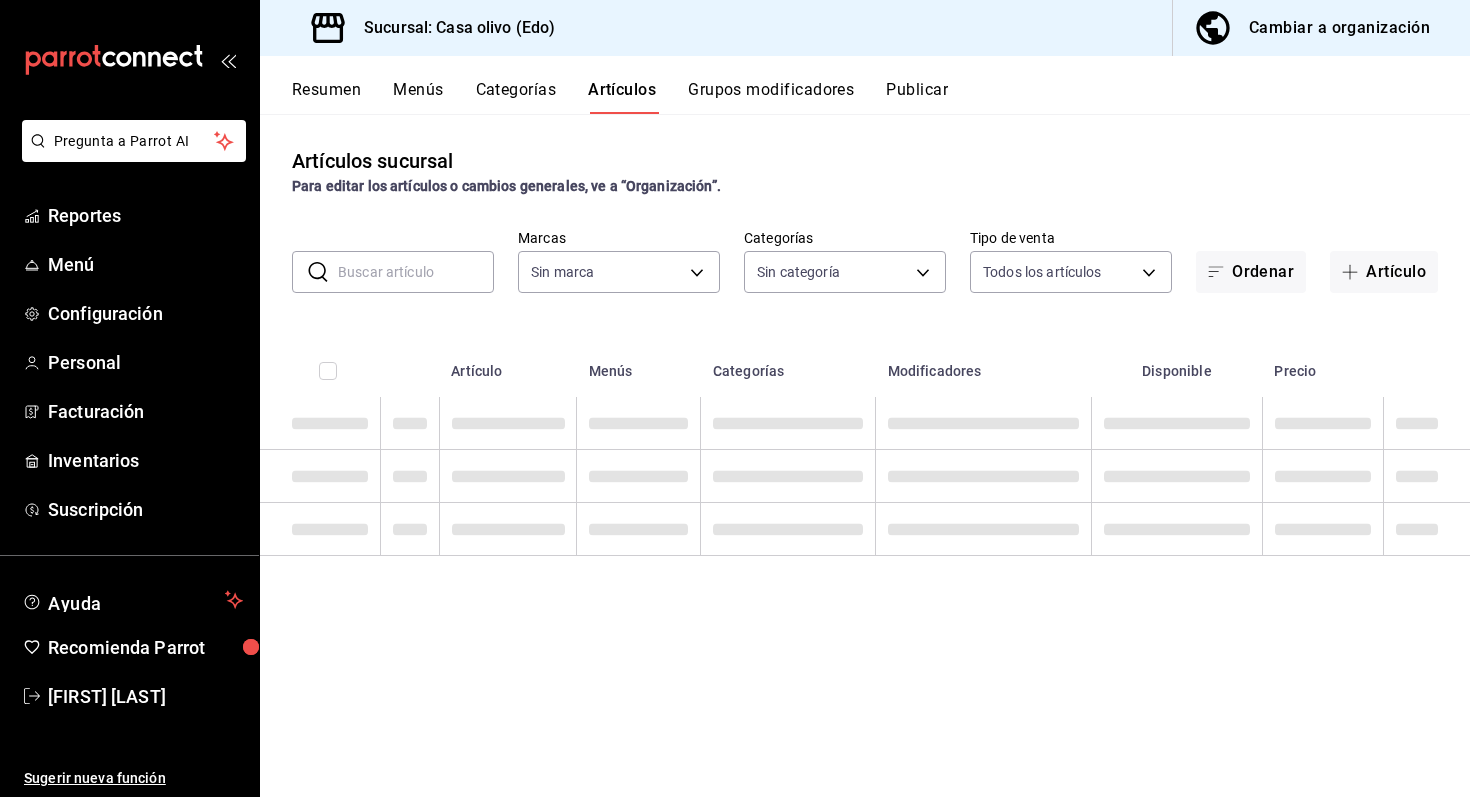 type on "09261786-2630-426b-924a-f43334cfd809" 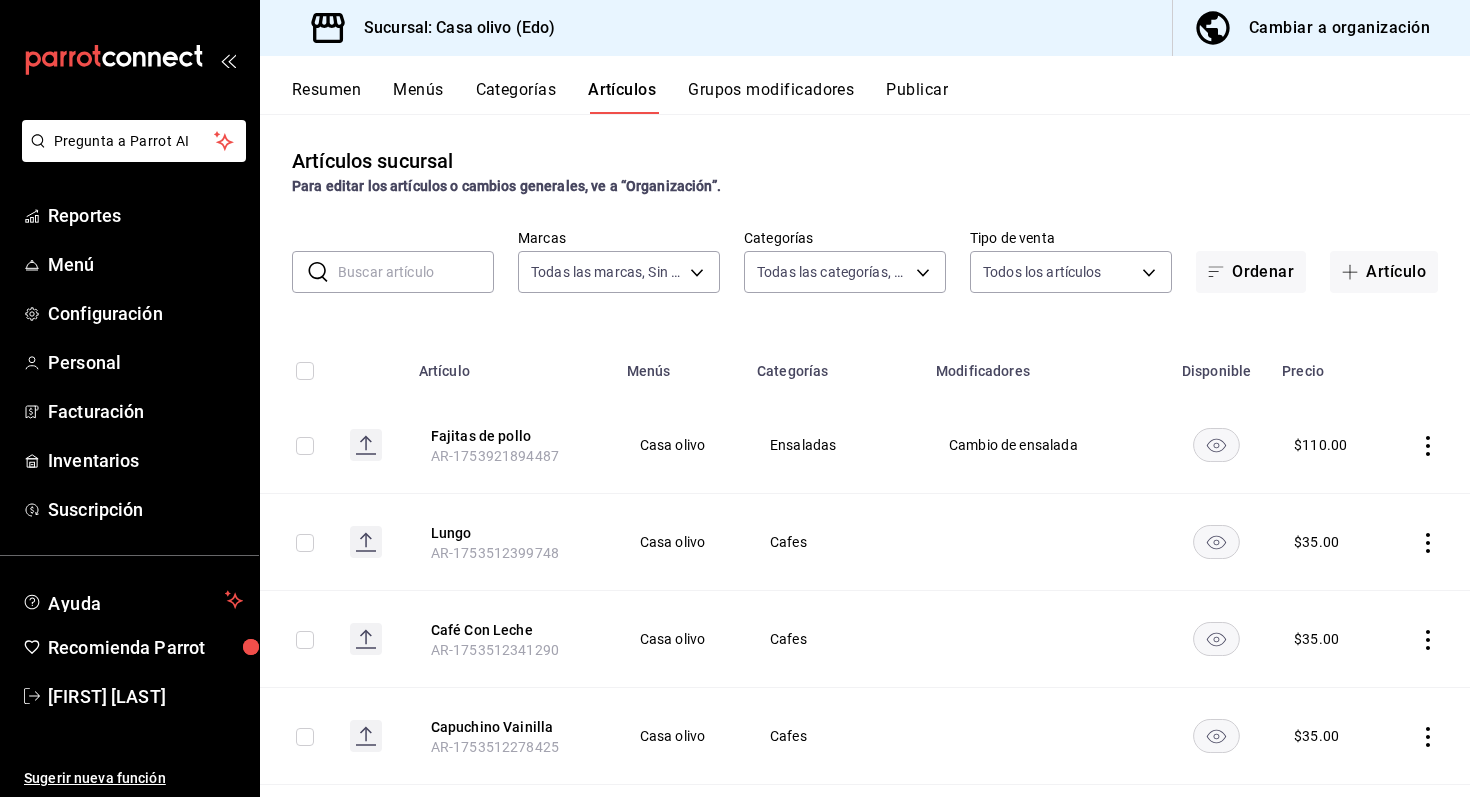 type on "b2ce73ce-ea99-4733-809e-adbc4baf4c67,cb6508e7-f668-4a20-8bff-d9580d89eb13,64376482-fbb5-4a05-8ecc-323176b49448,d44b0a3f-cece-4980-8b33-b66e48ec6426,203a5ee1-b564-419e-8587-d1cd59e3493d,279d2231-0403-4796-b457-ae73b58f7fdc,ceb712bb-0fdb-4006-8a47-ab78c7657bac" 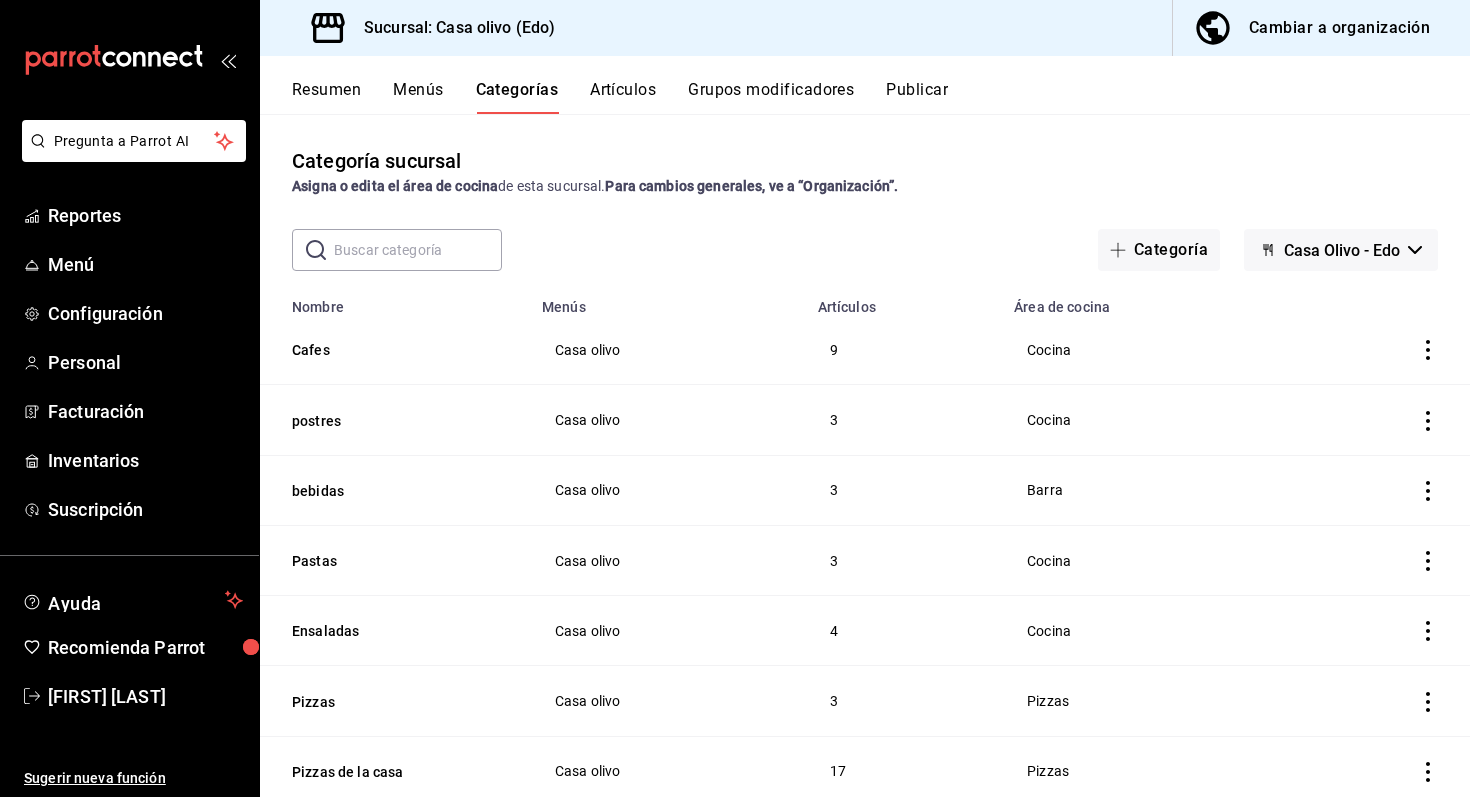 click on "Resumen" at bounding box center (326, 97) 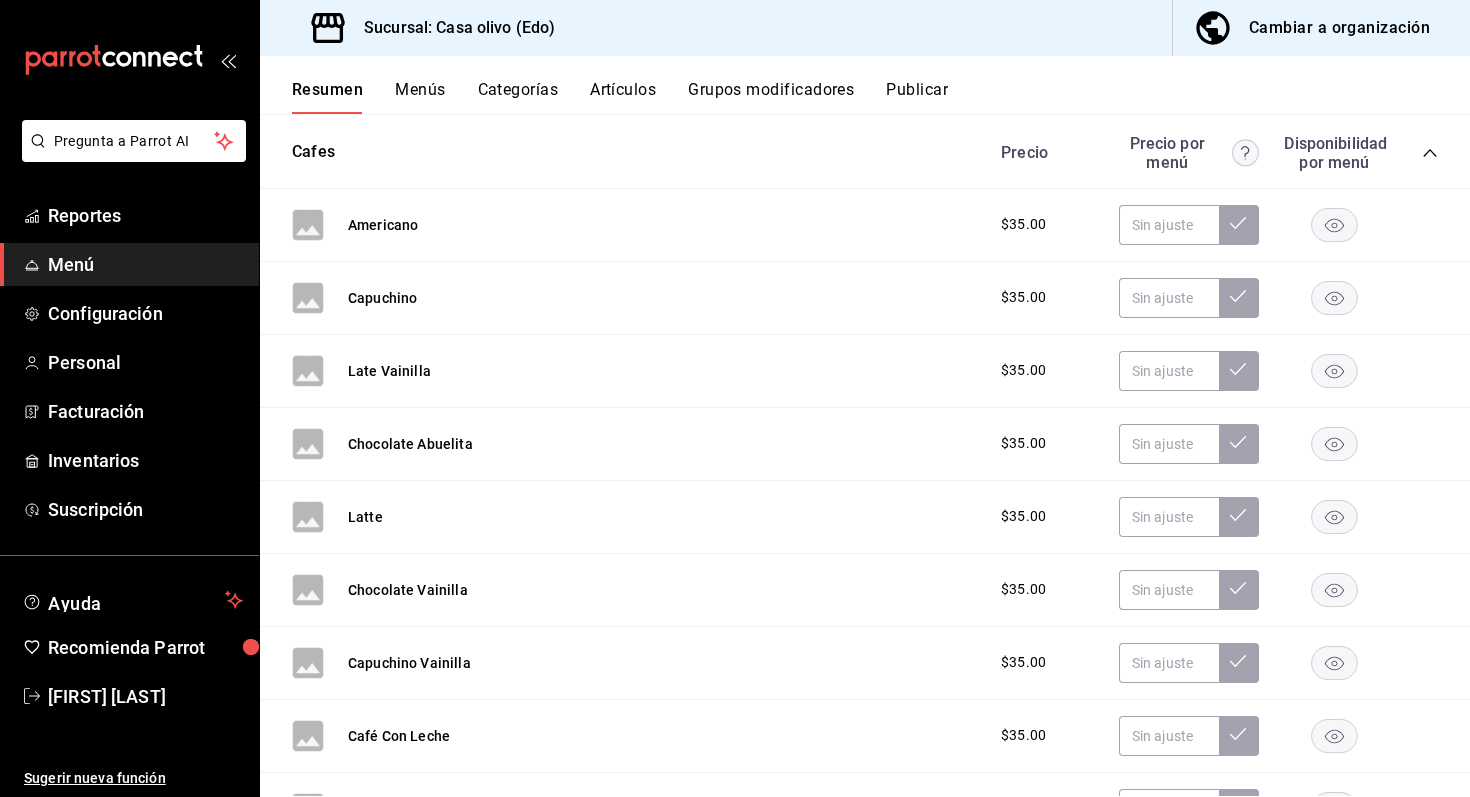 scroll, scrollTop: 0, scrollLeft: 0, axis: both 